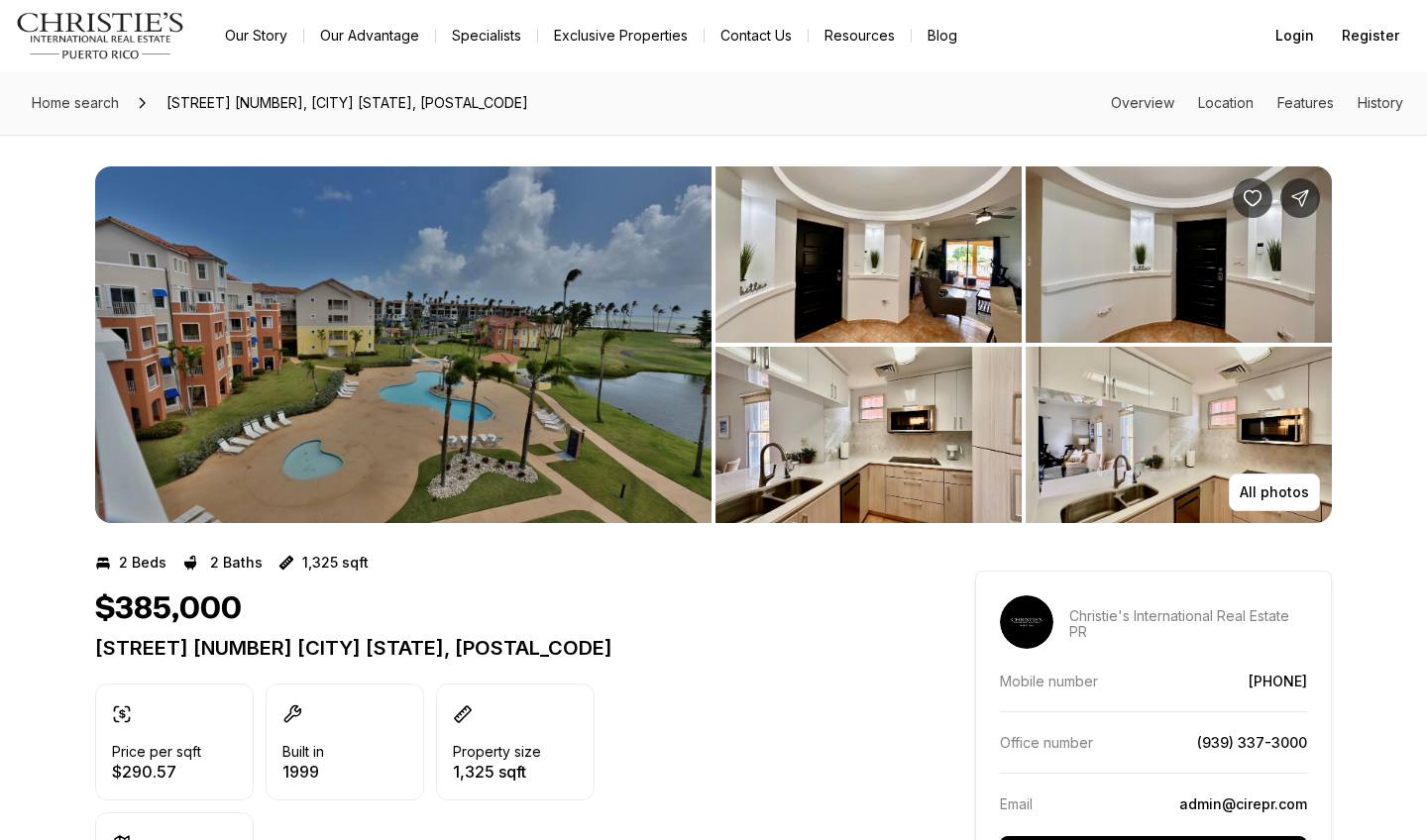 scroll, scrollTop: 0, scrollLeft: 0, axis: both 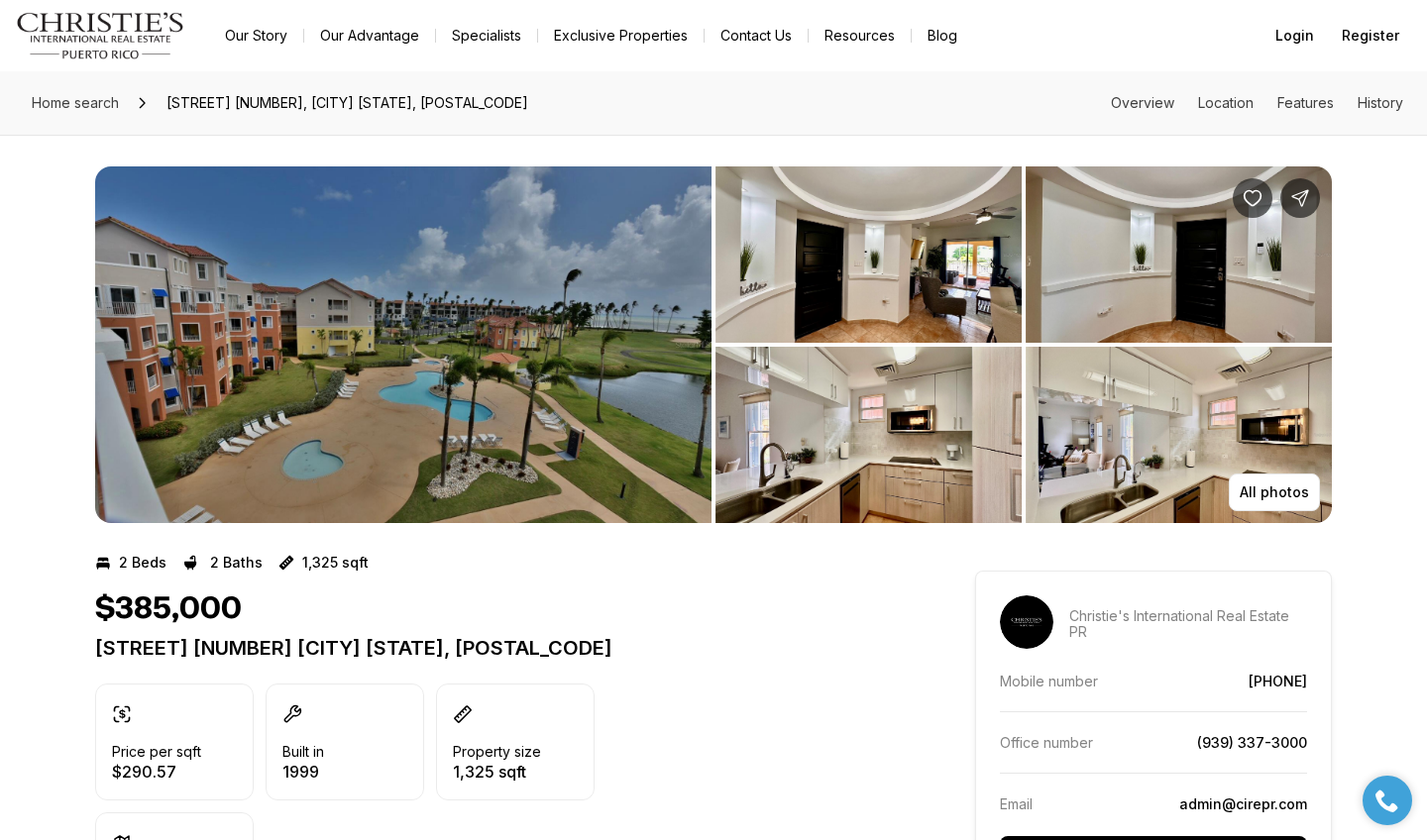 click at bounding box center [403, 345] 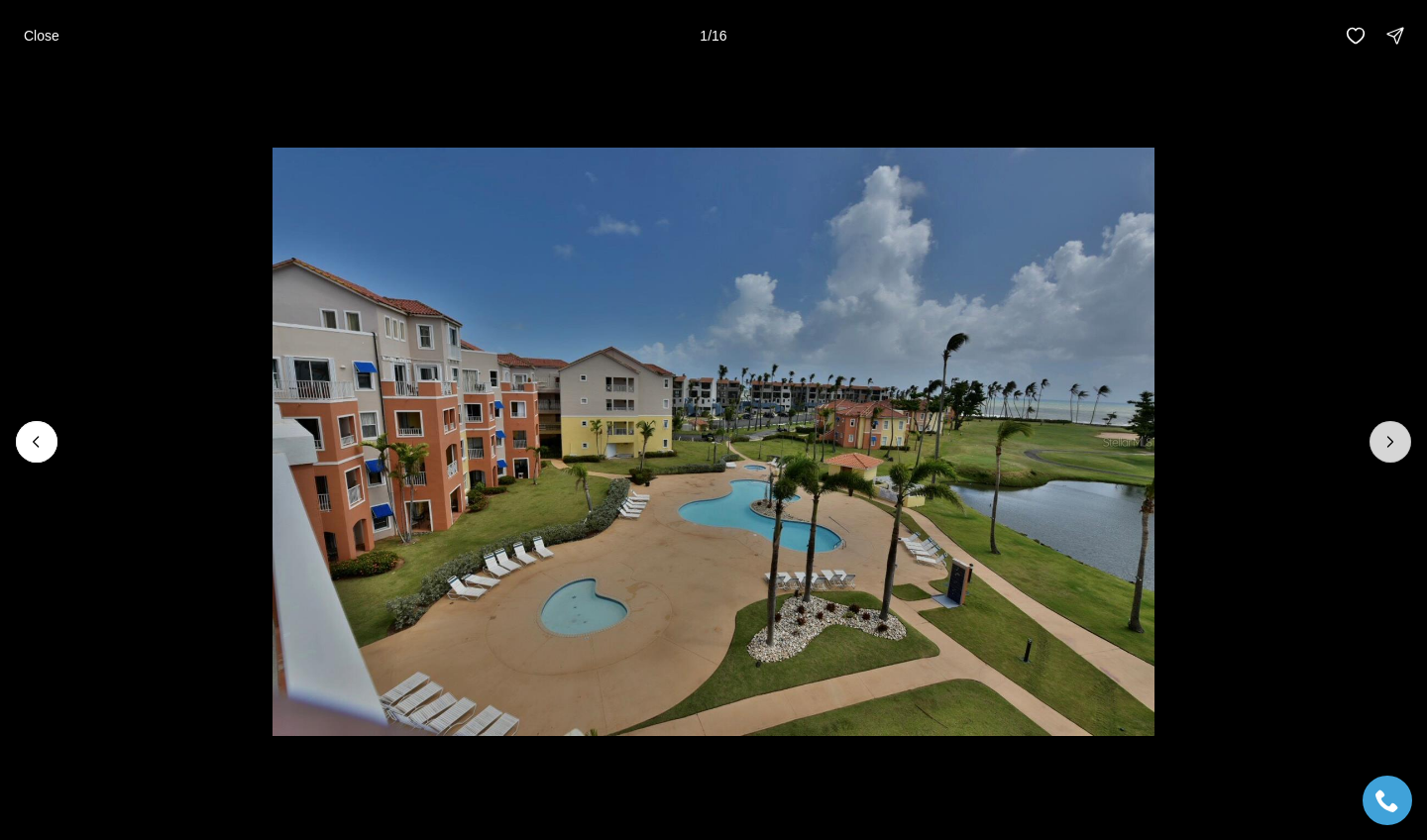 click 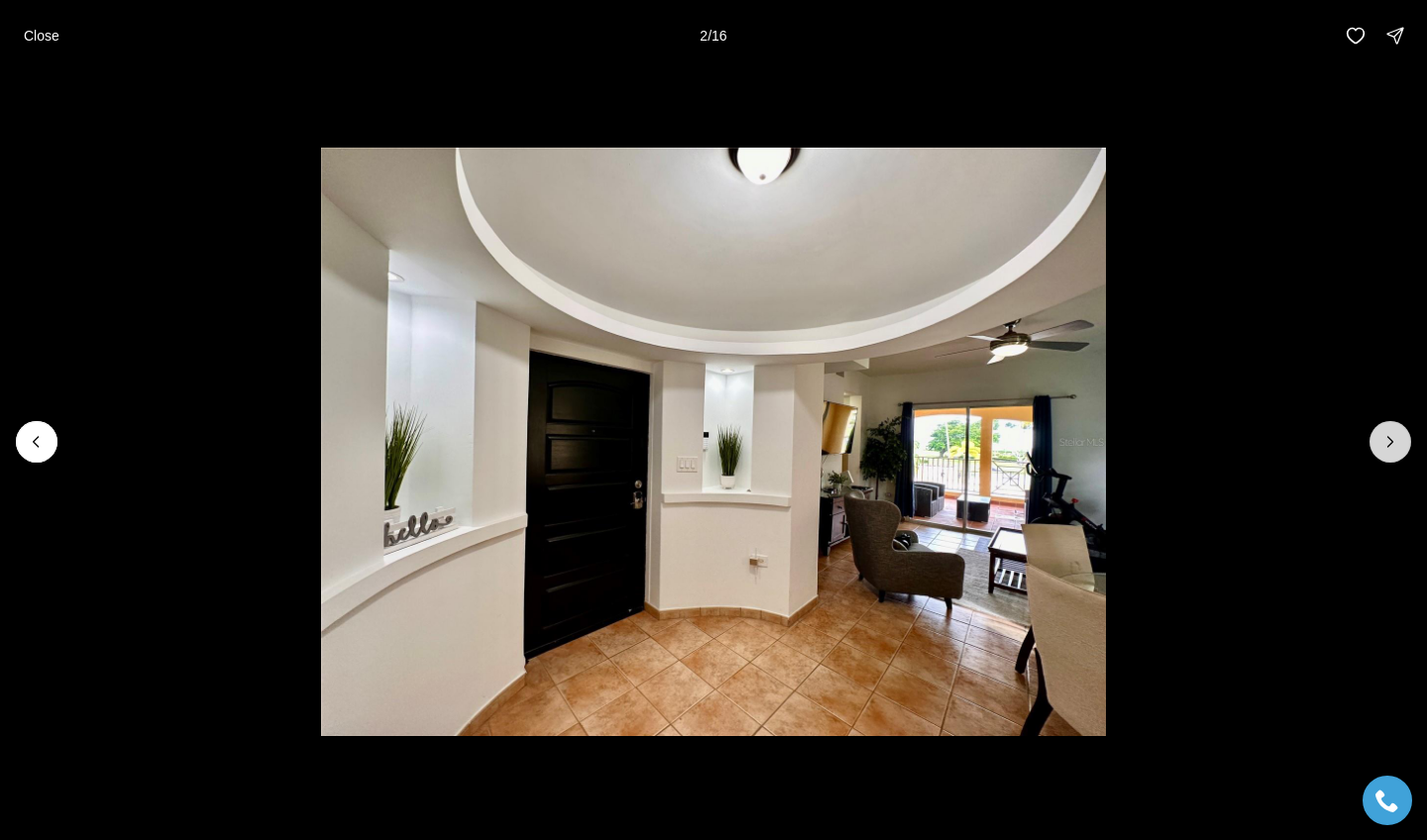 click 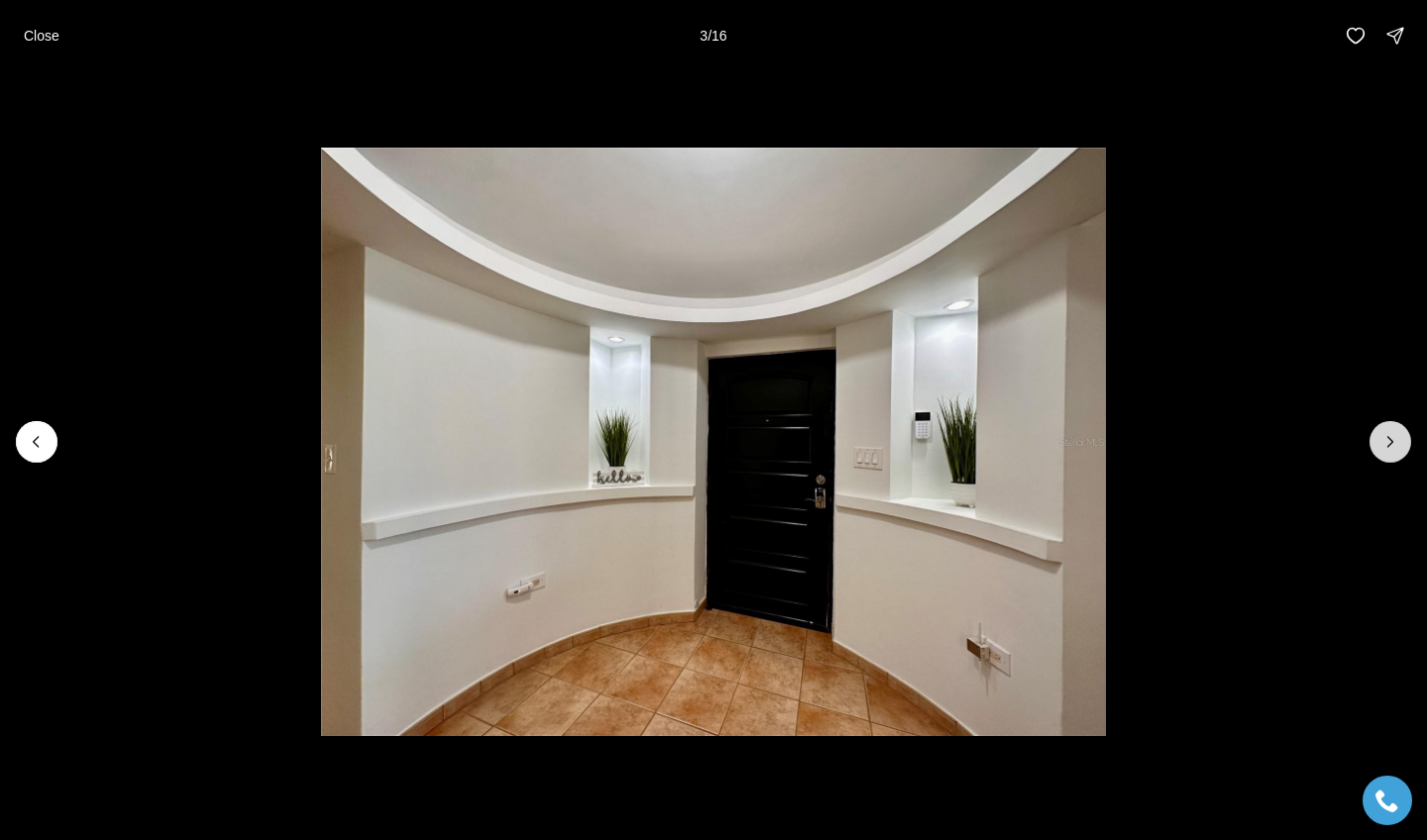 click 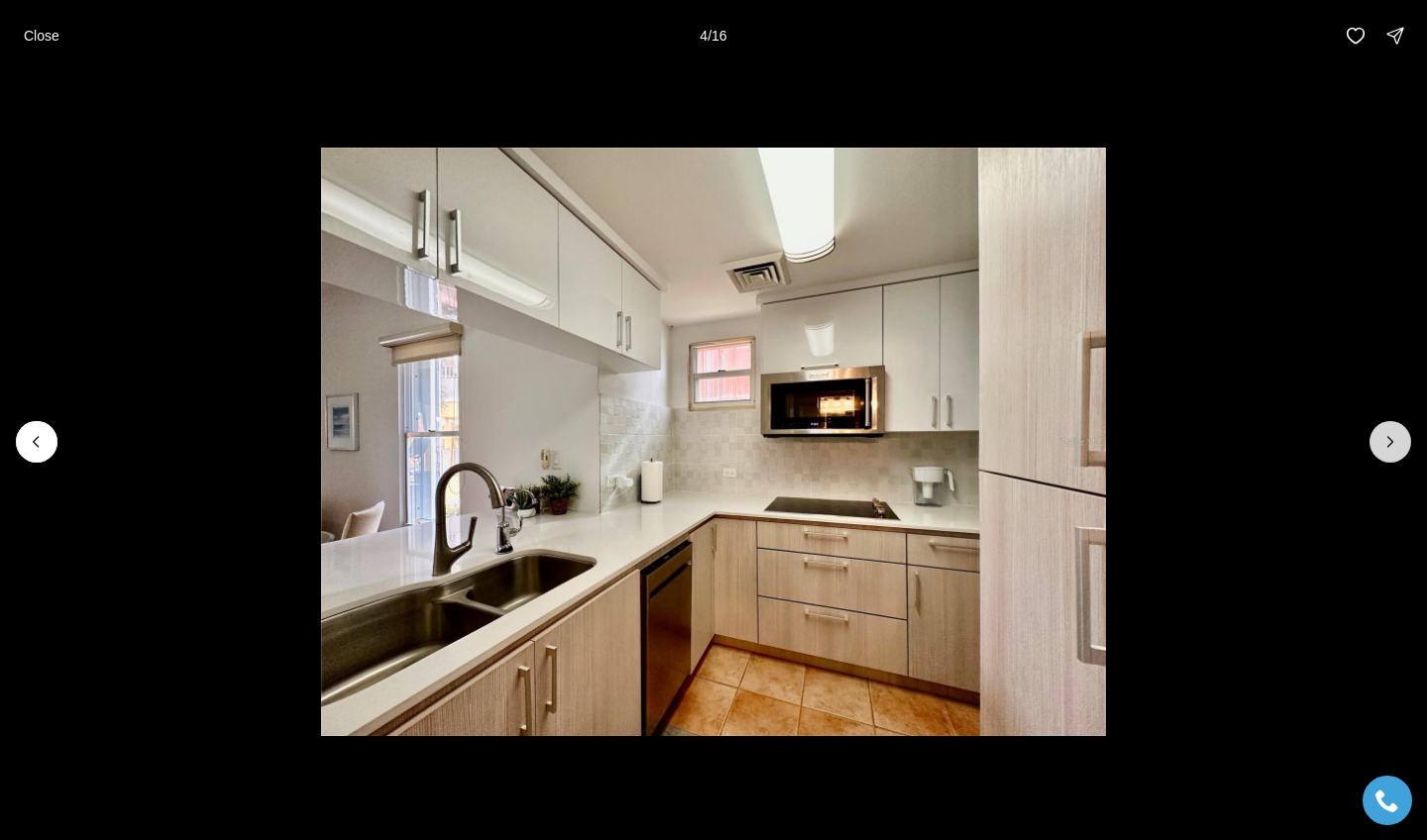 click 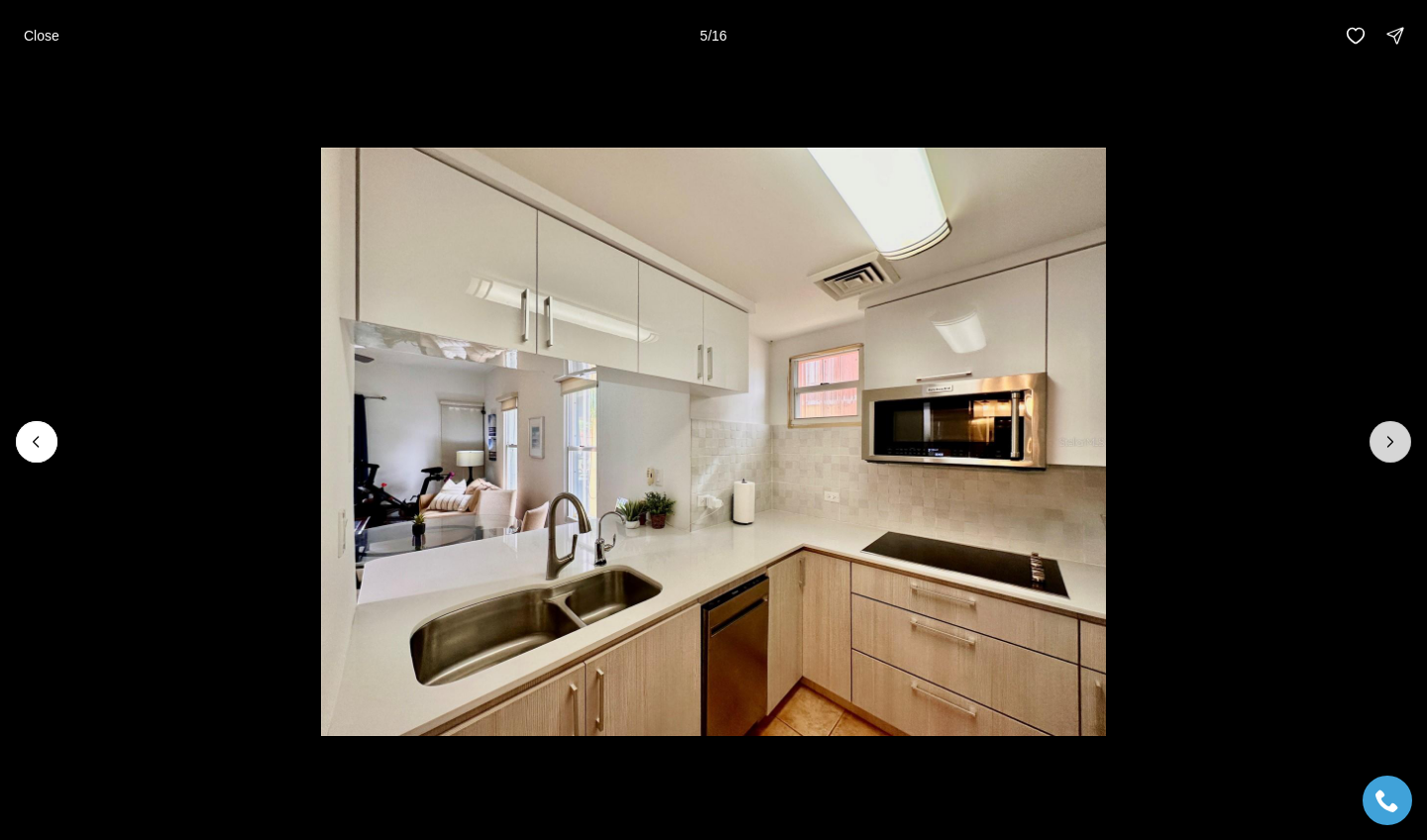 click 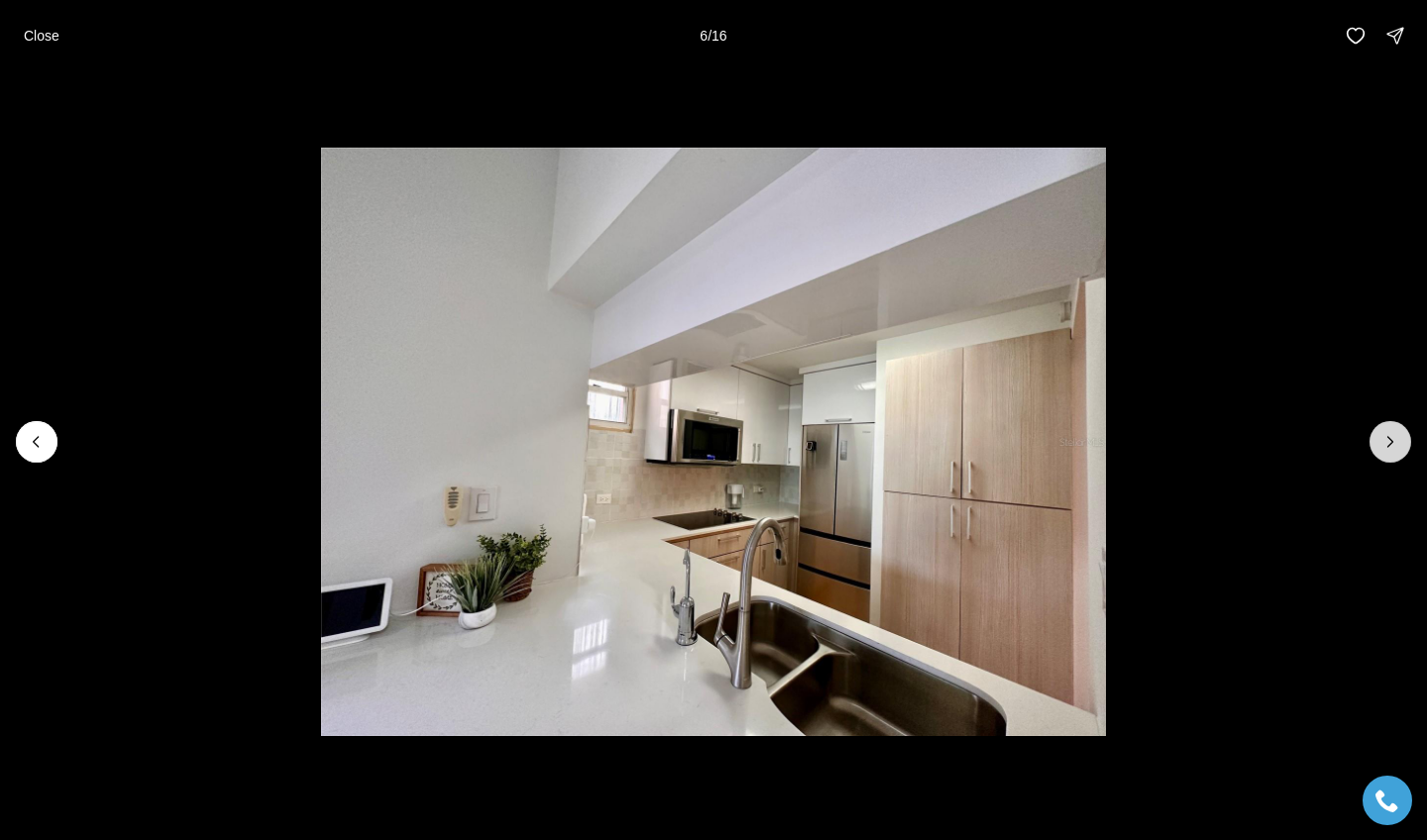 click 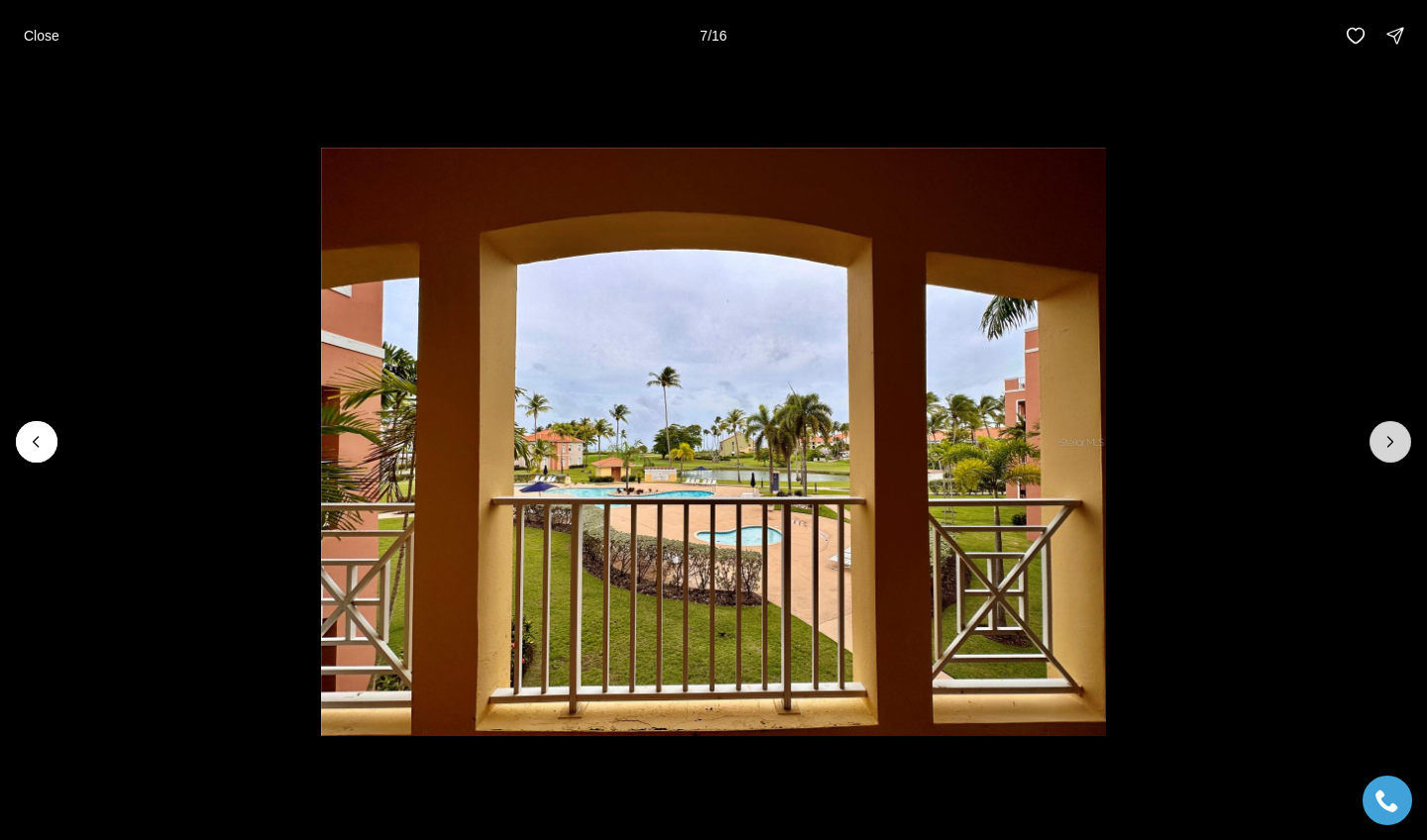 click 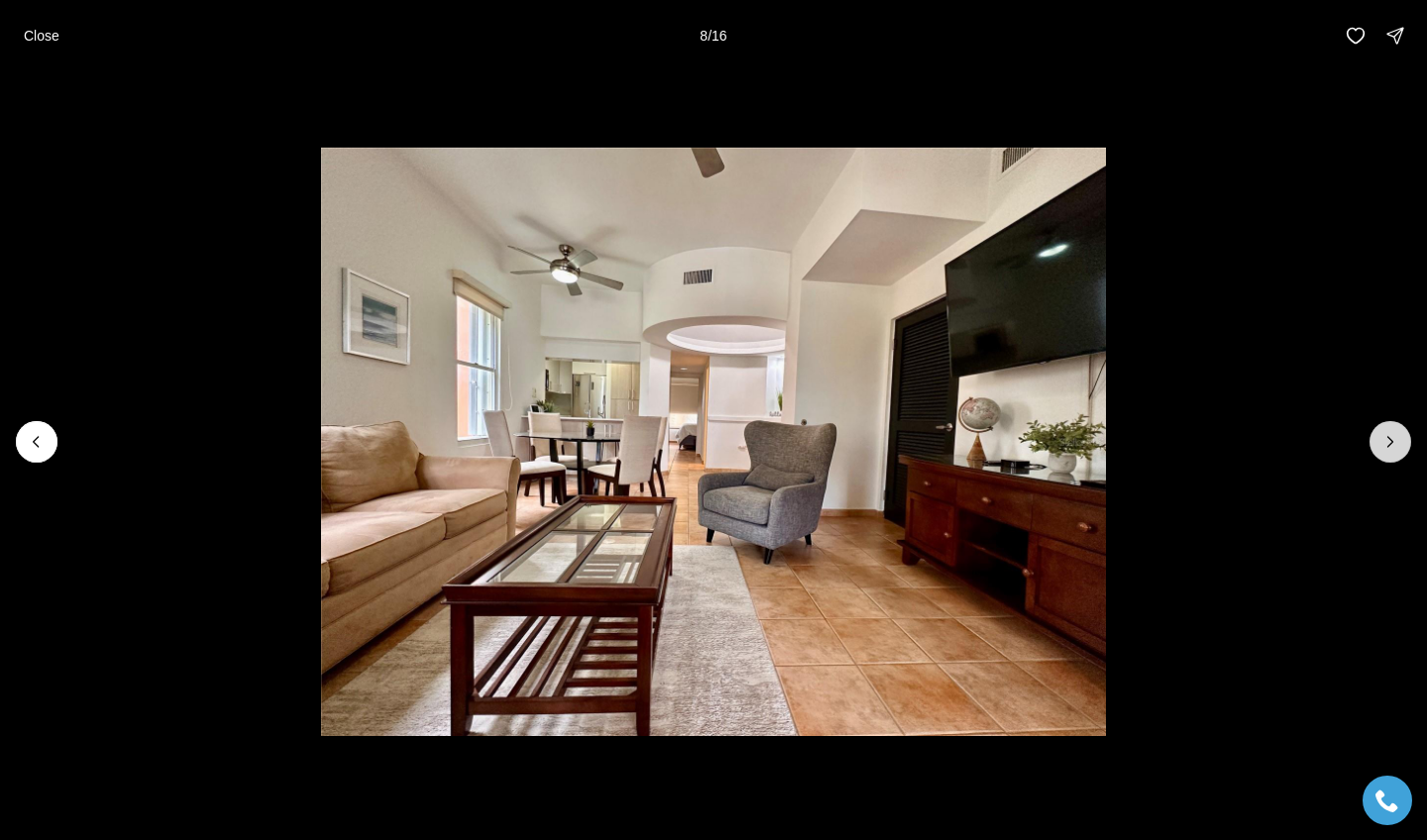 click 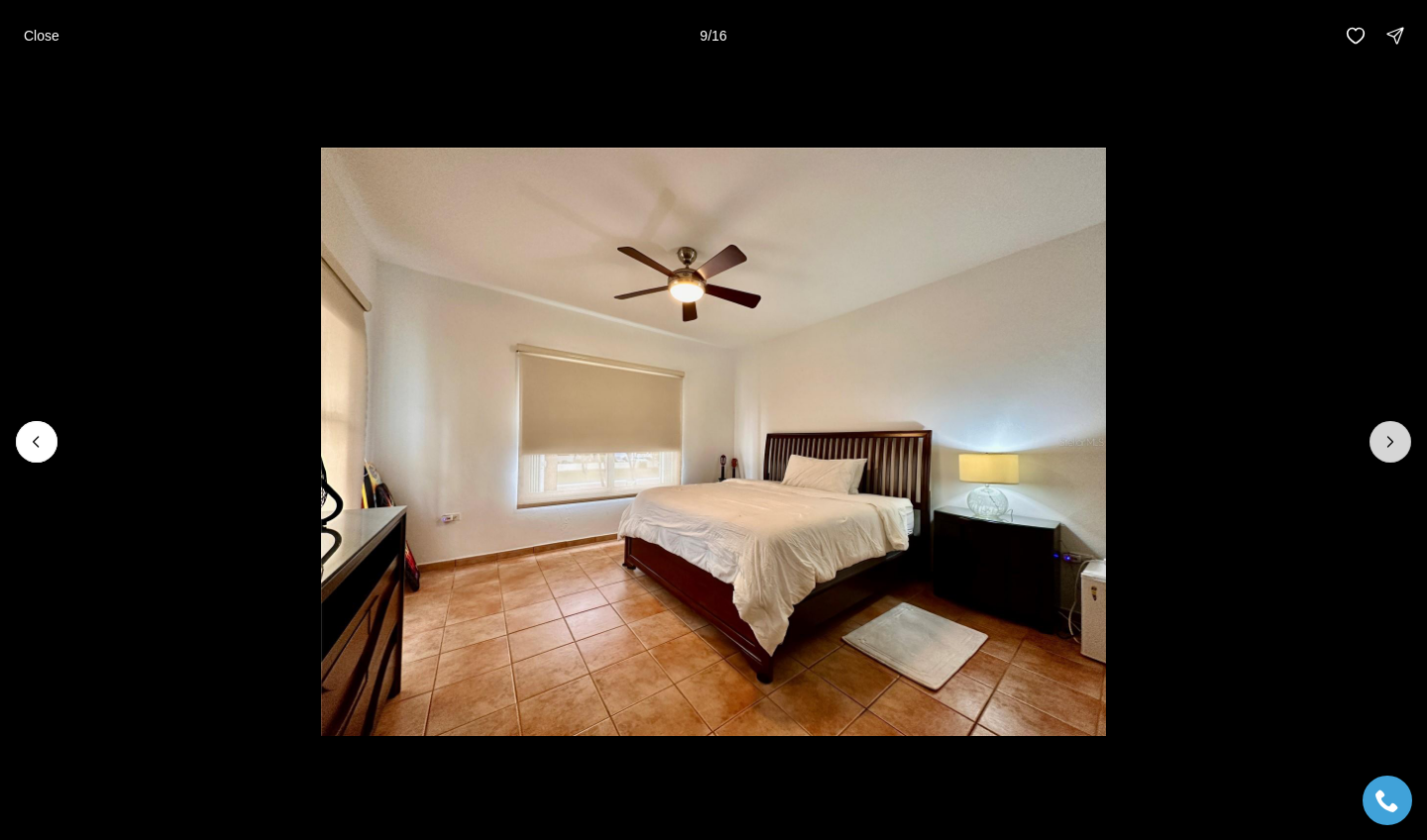 click 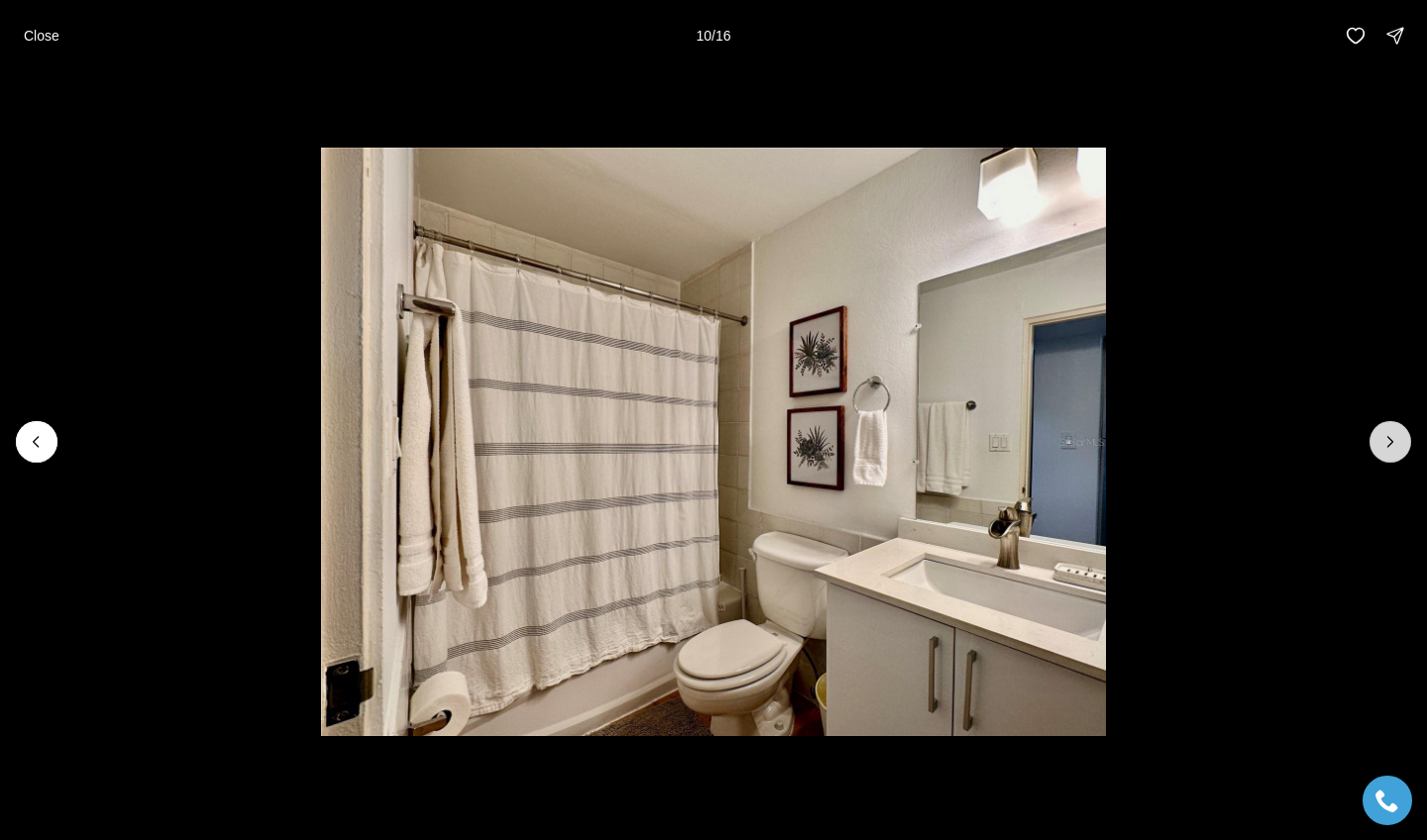 click 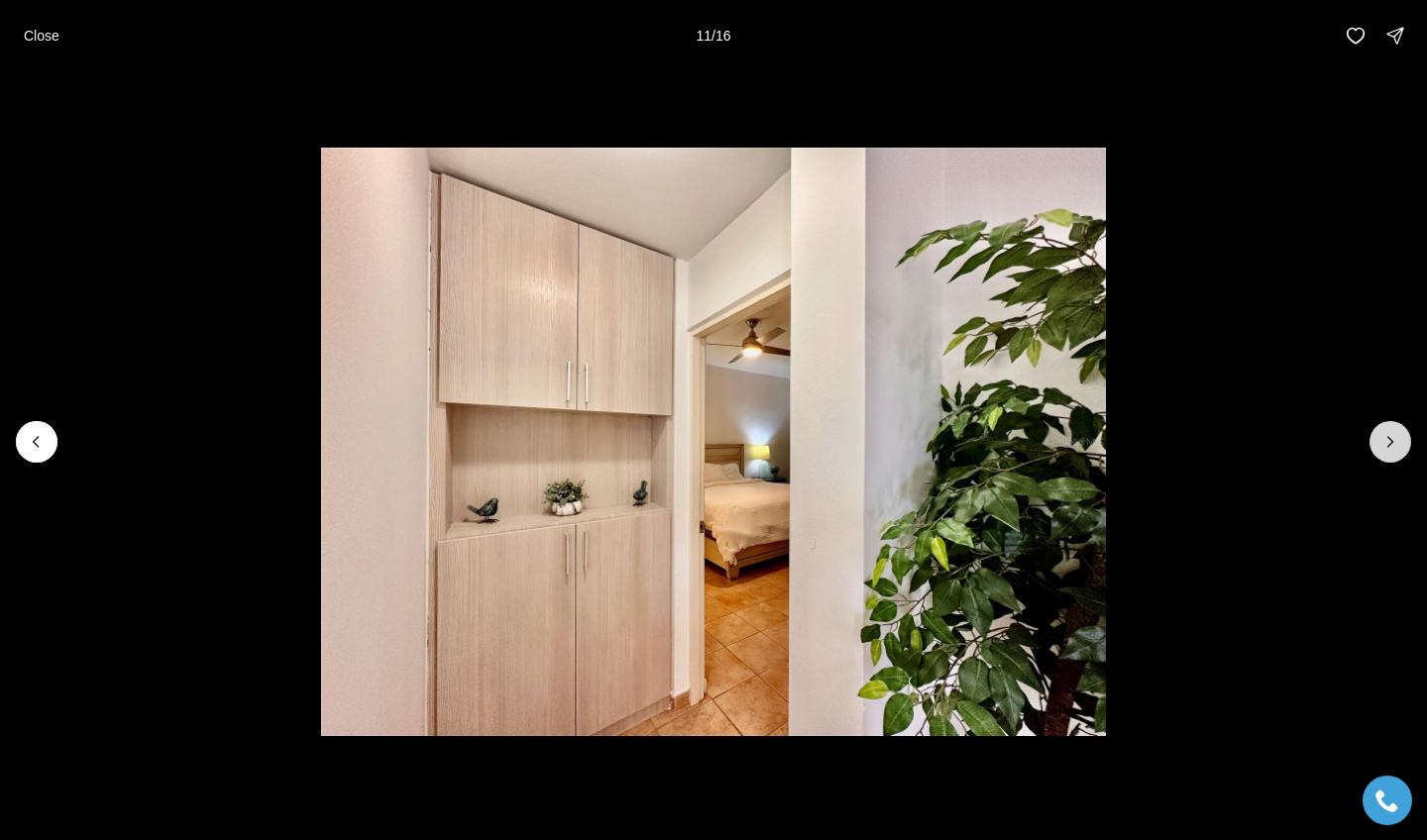 click 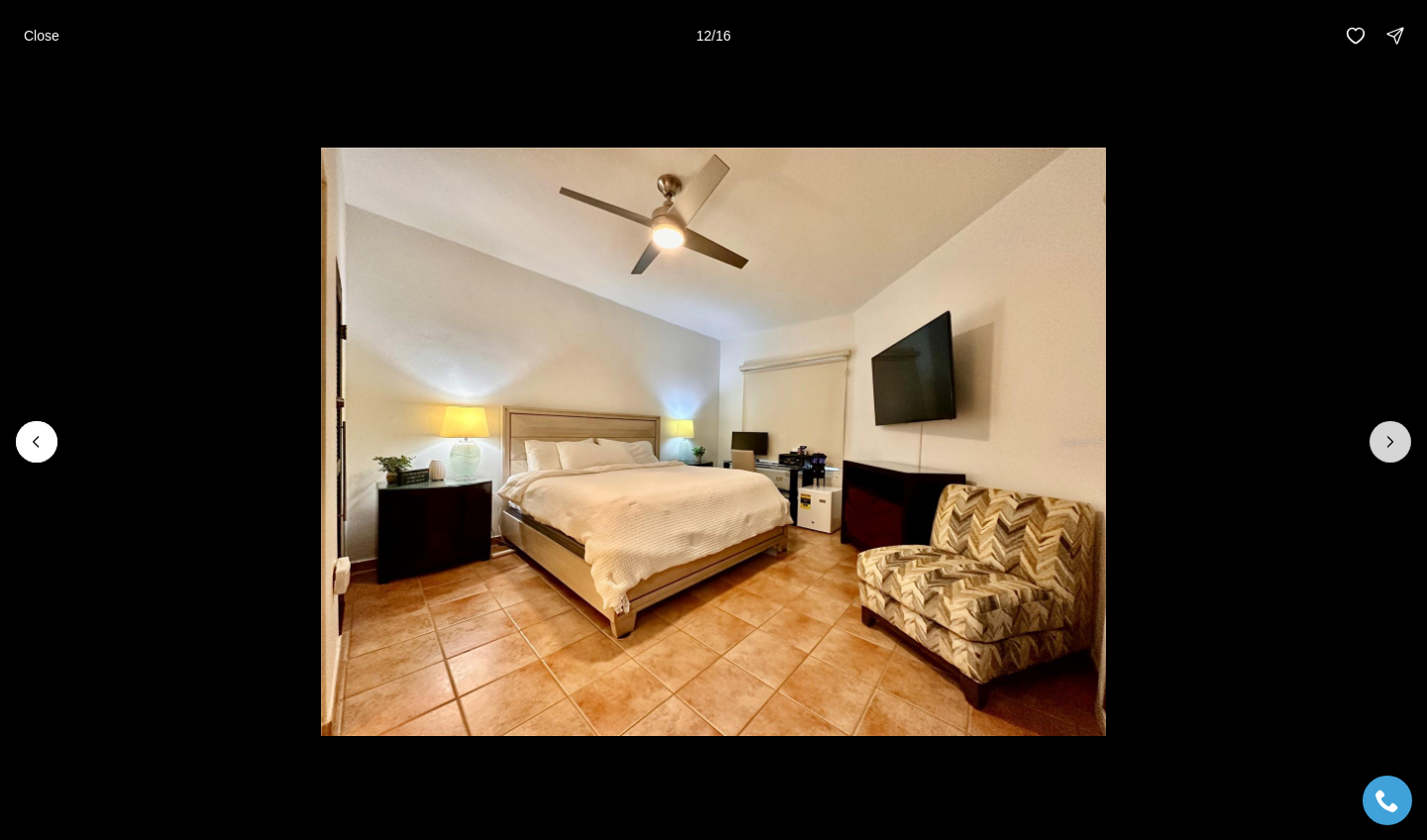 click 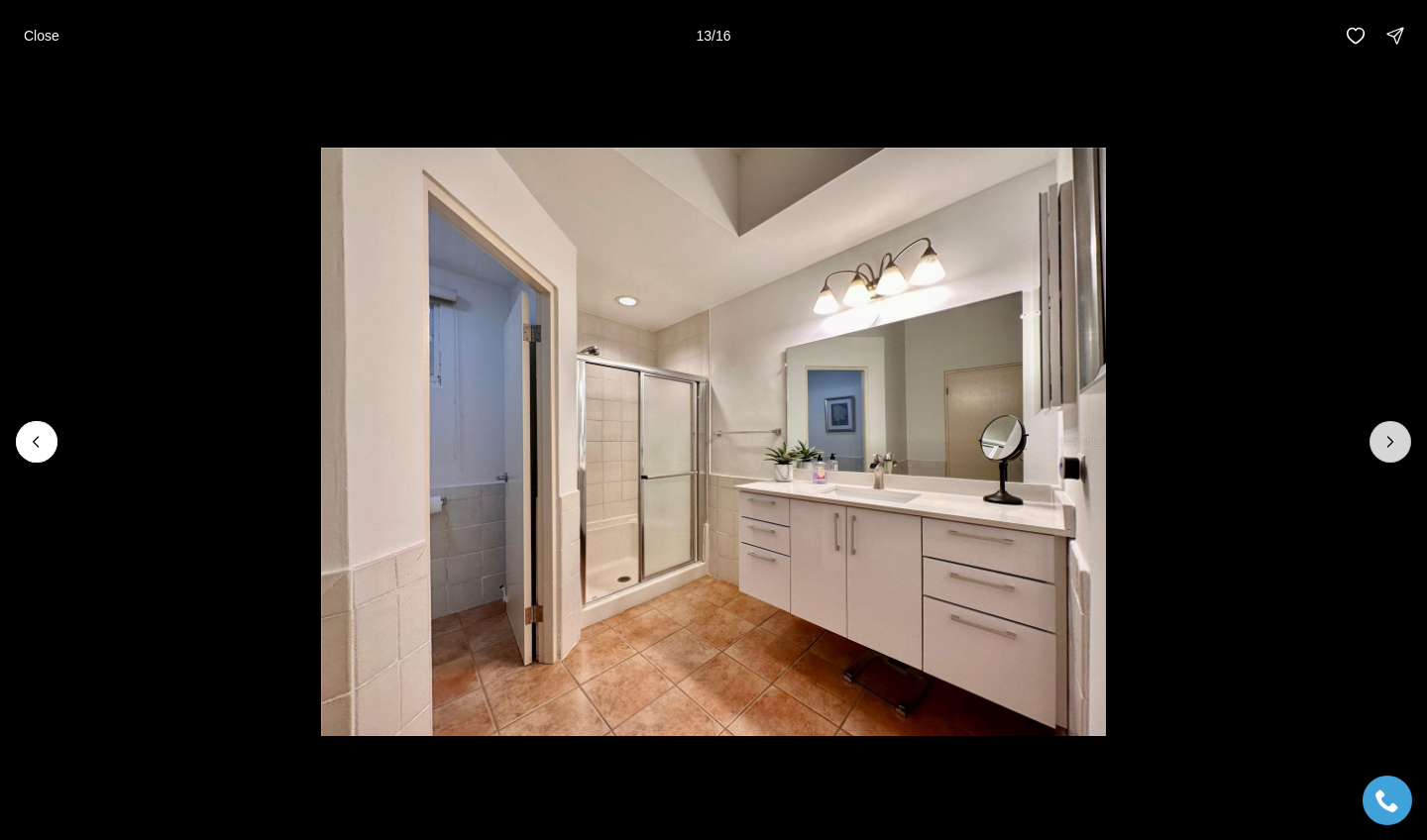 click 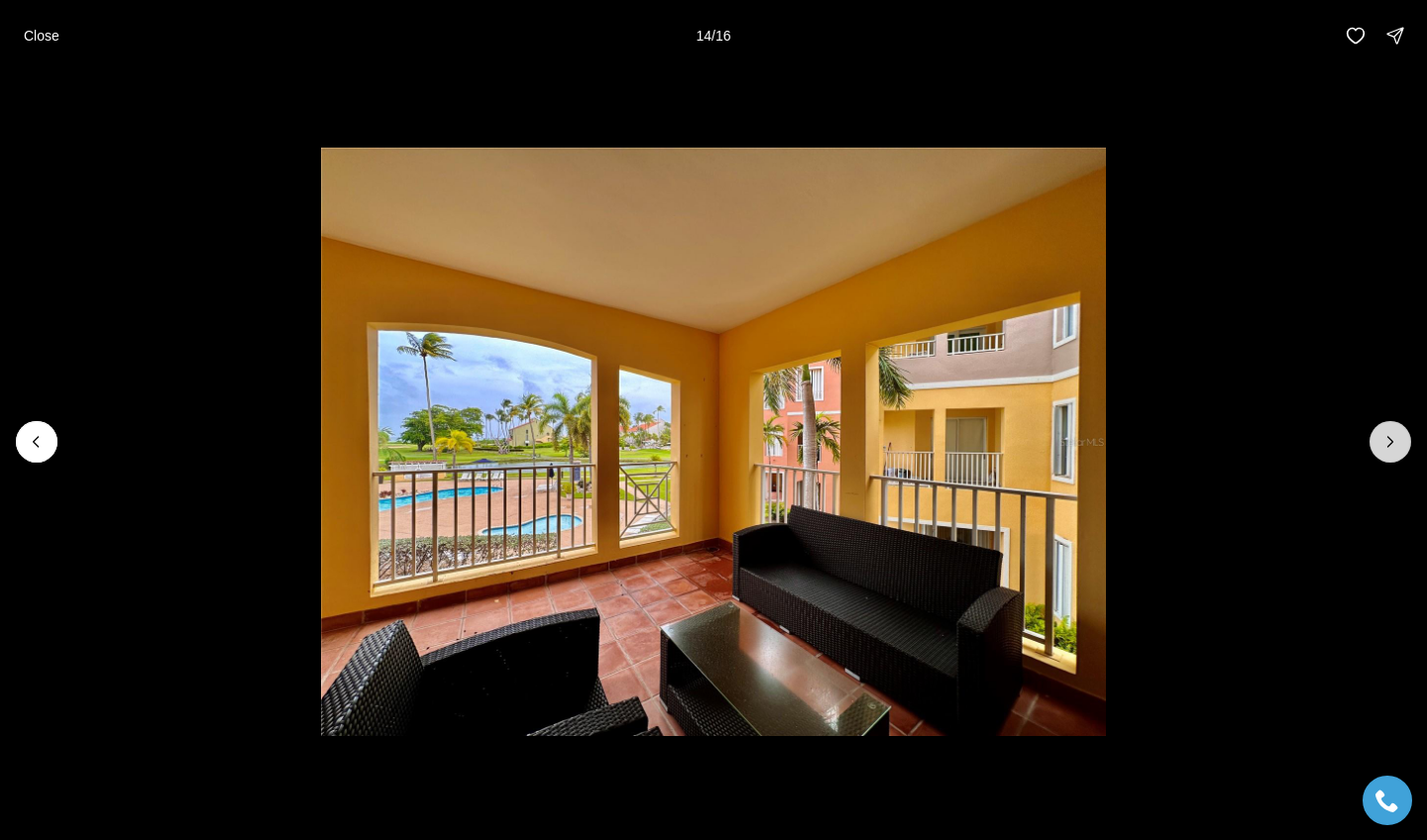 click 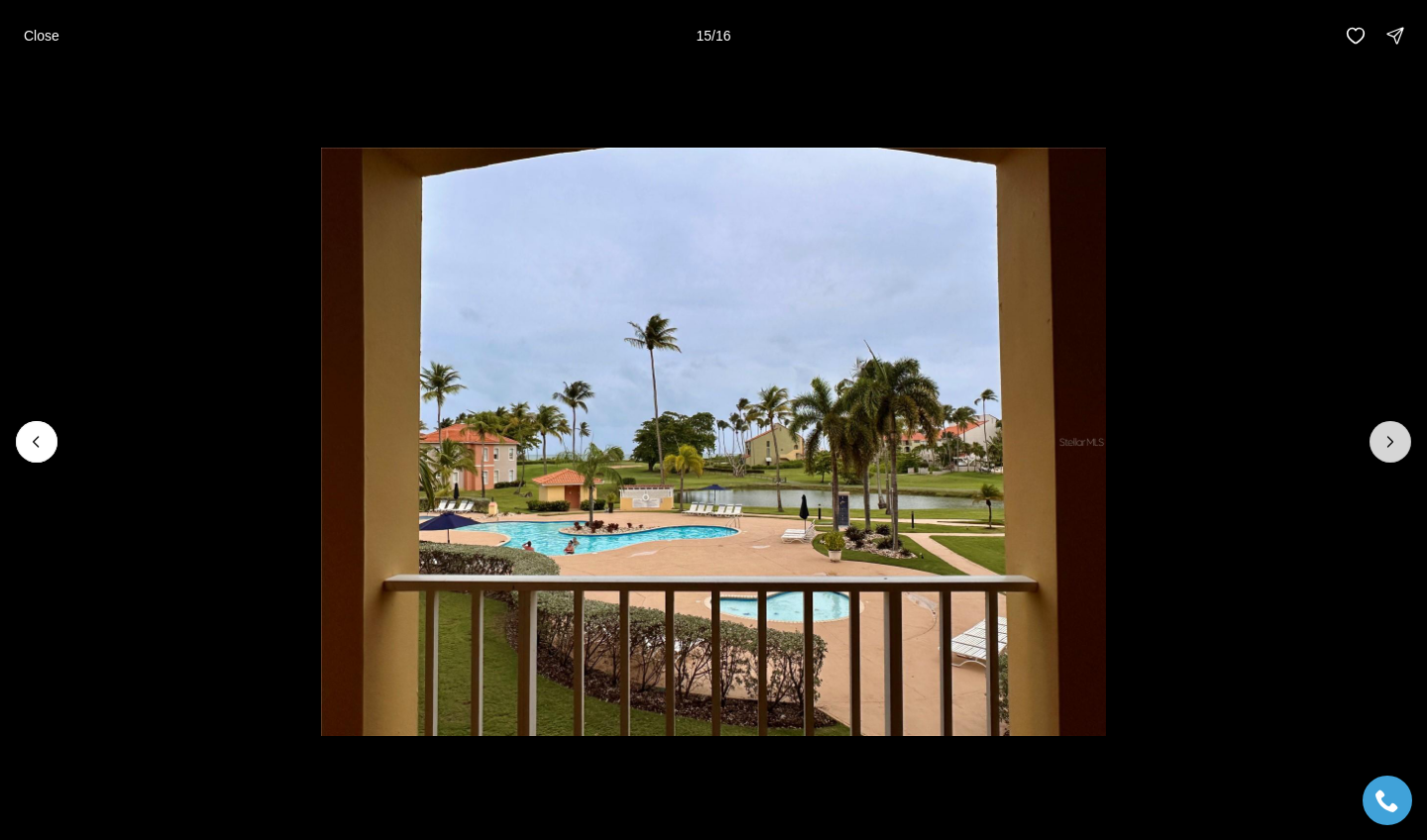 click 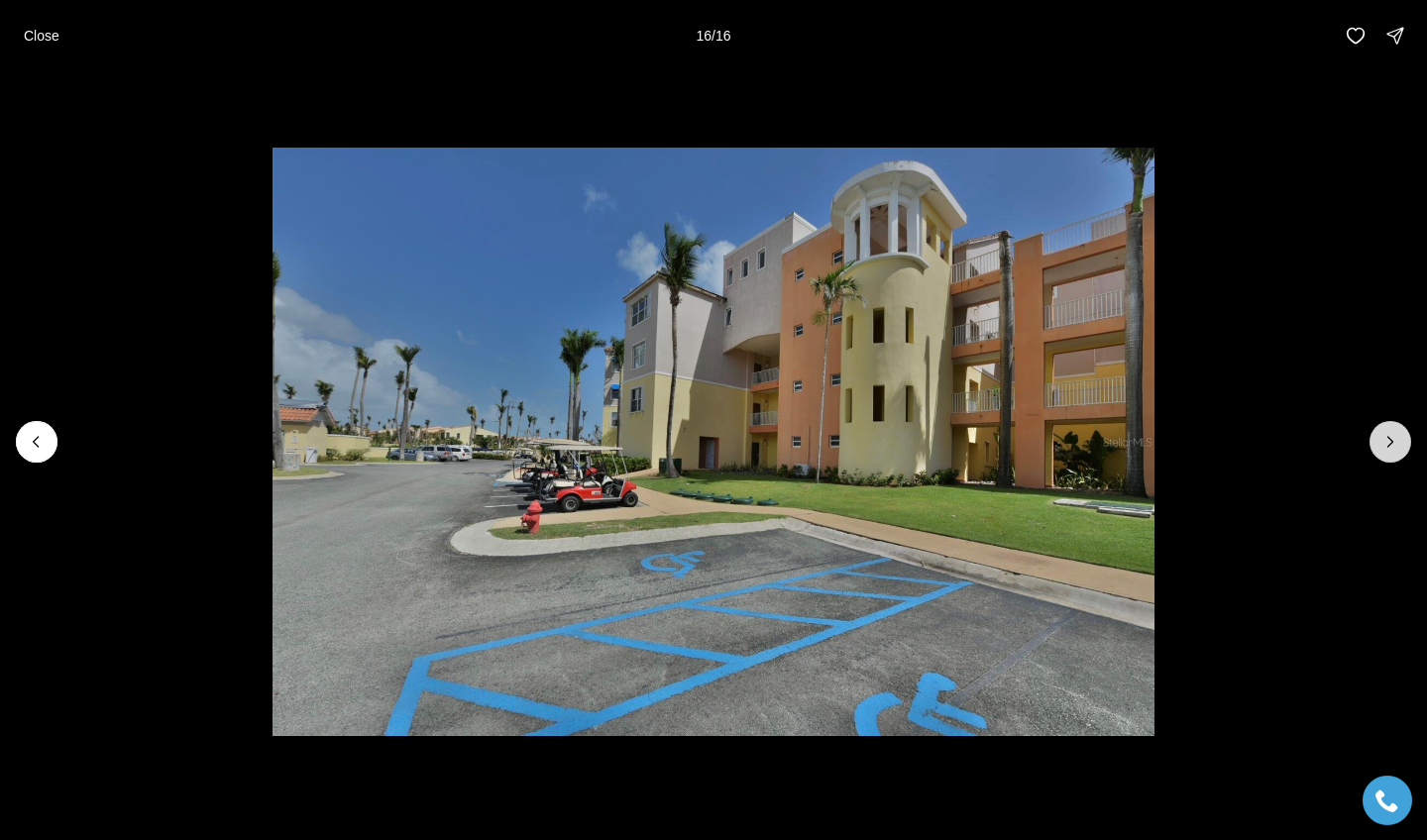 click at bounding box center (1390, 442) 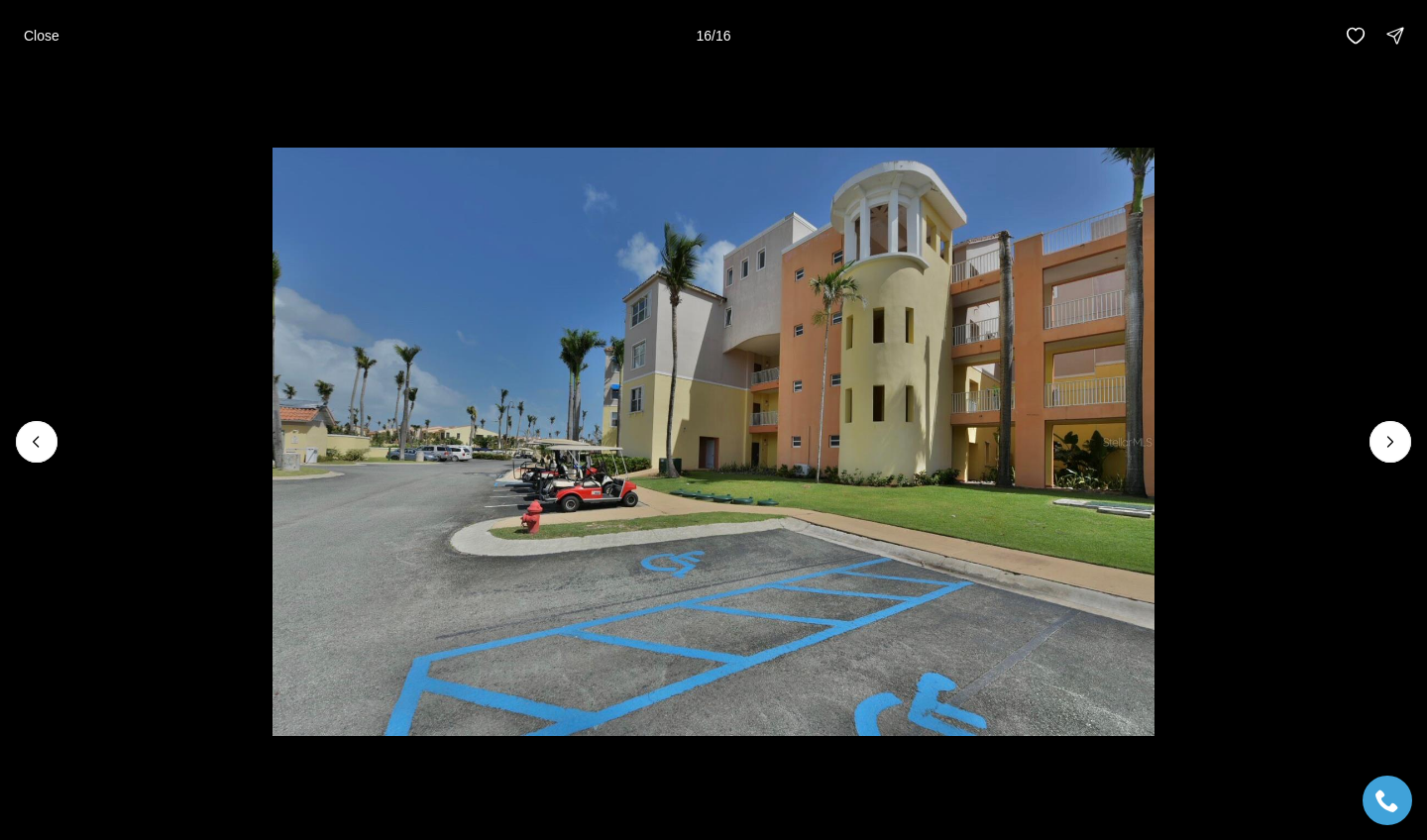 click at bounding box center (1390, 442) 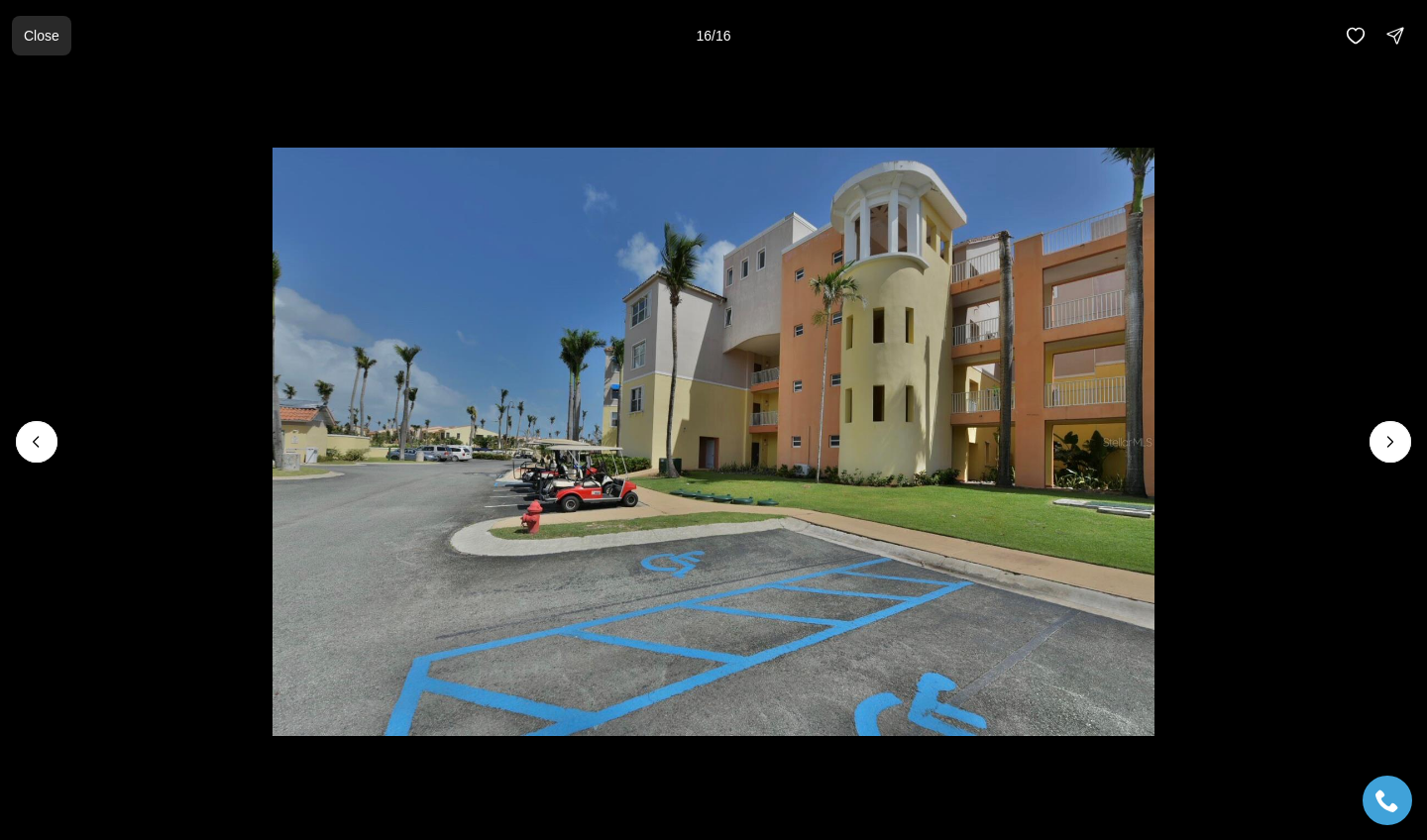click on "Close" at bounding box center [42, 36] 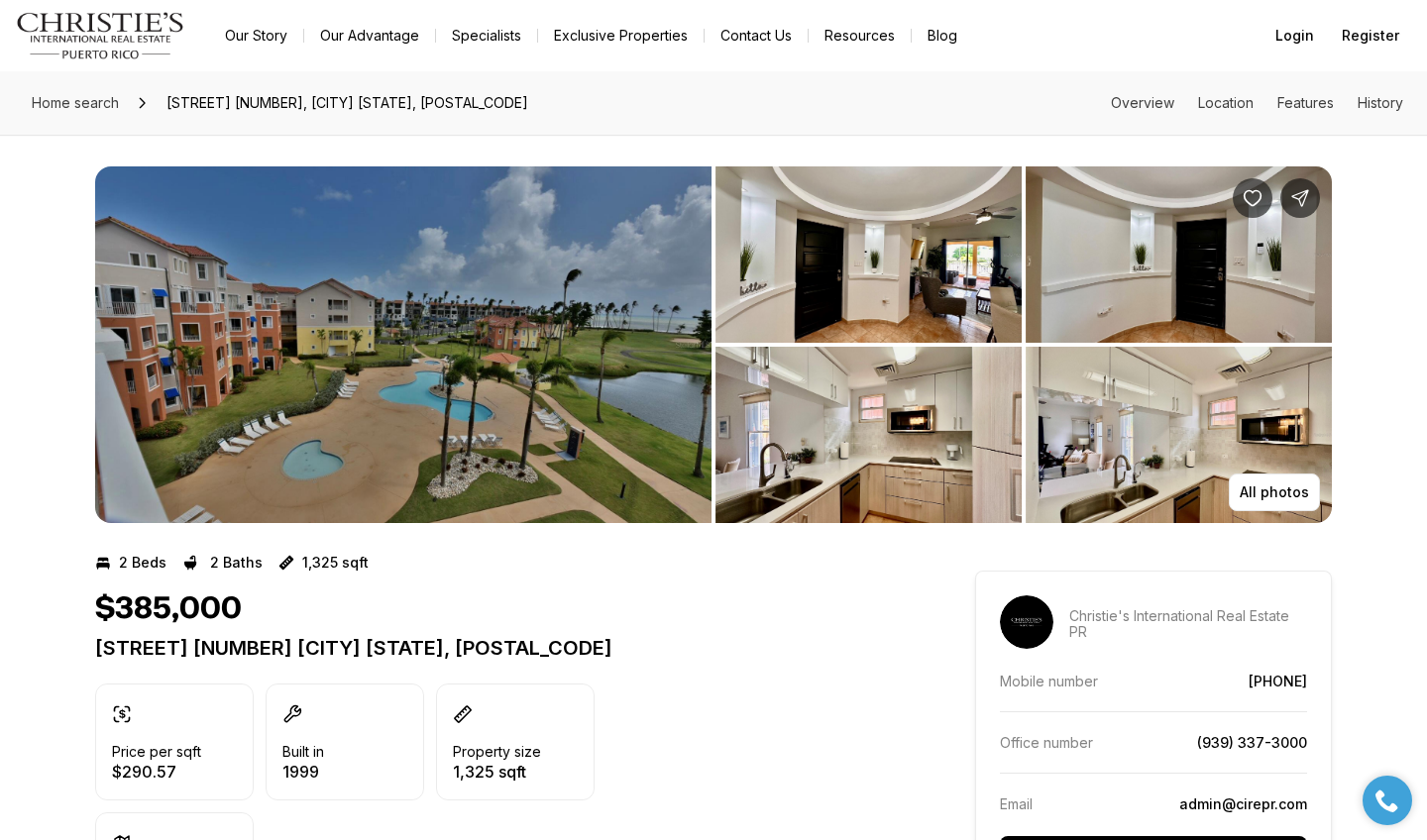 scroll, scrollTop: 0, scrollLeft: 0, axis: both 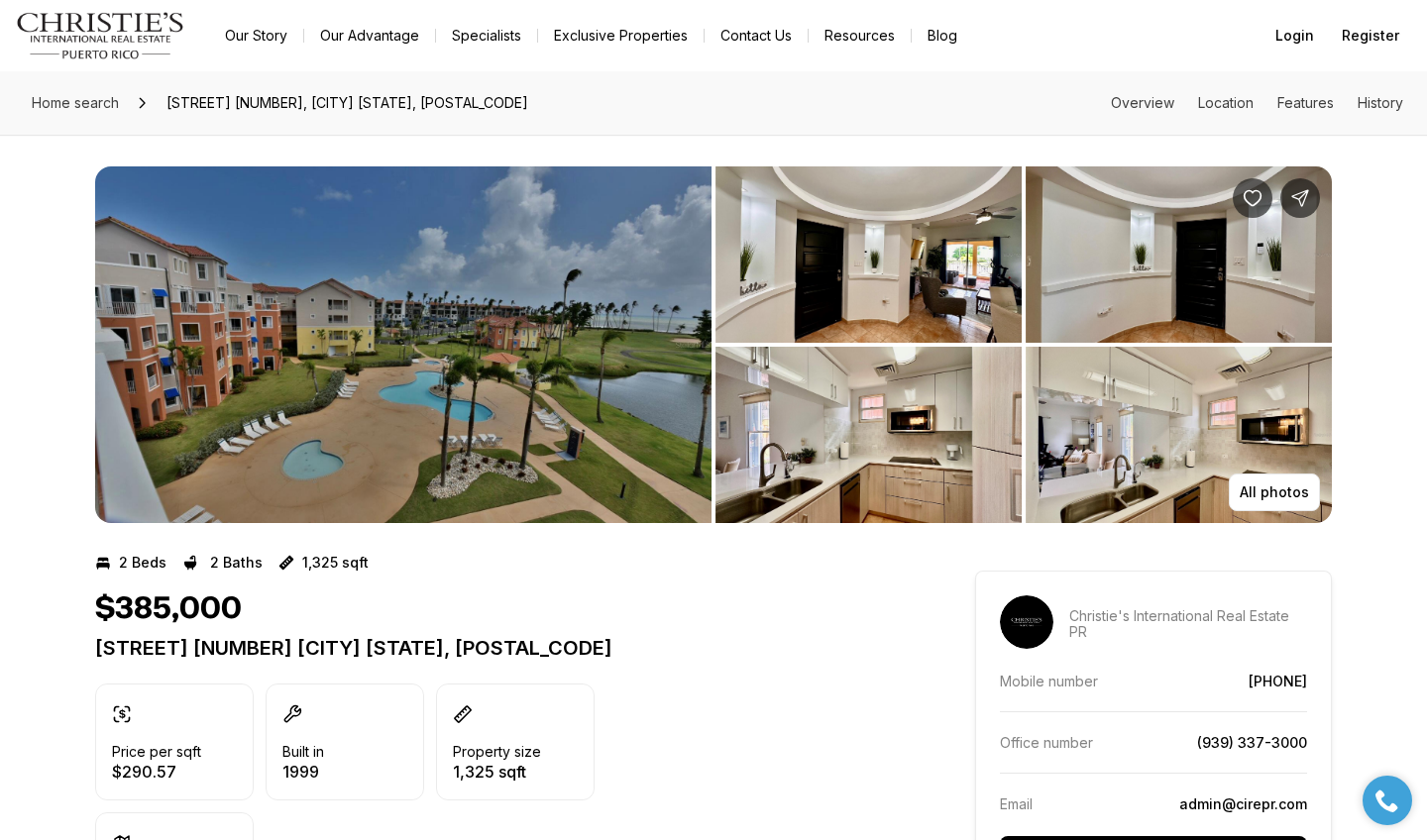 click on "Exclusive Properties" at bounding box center (620, 36) 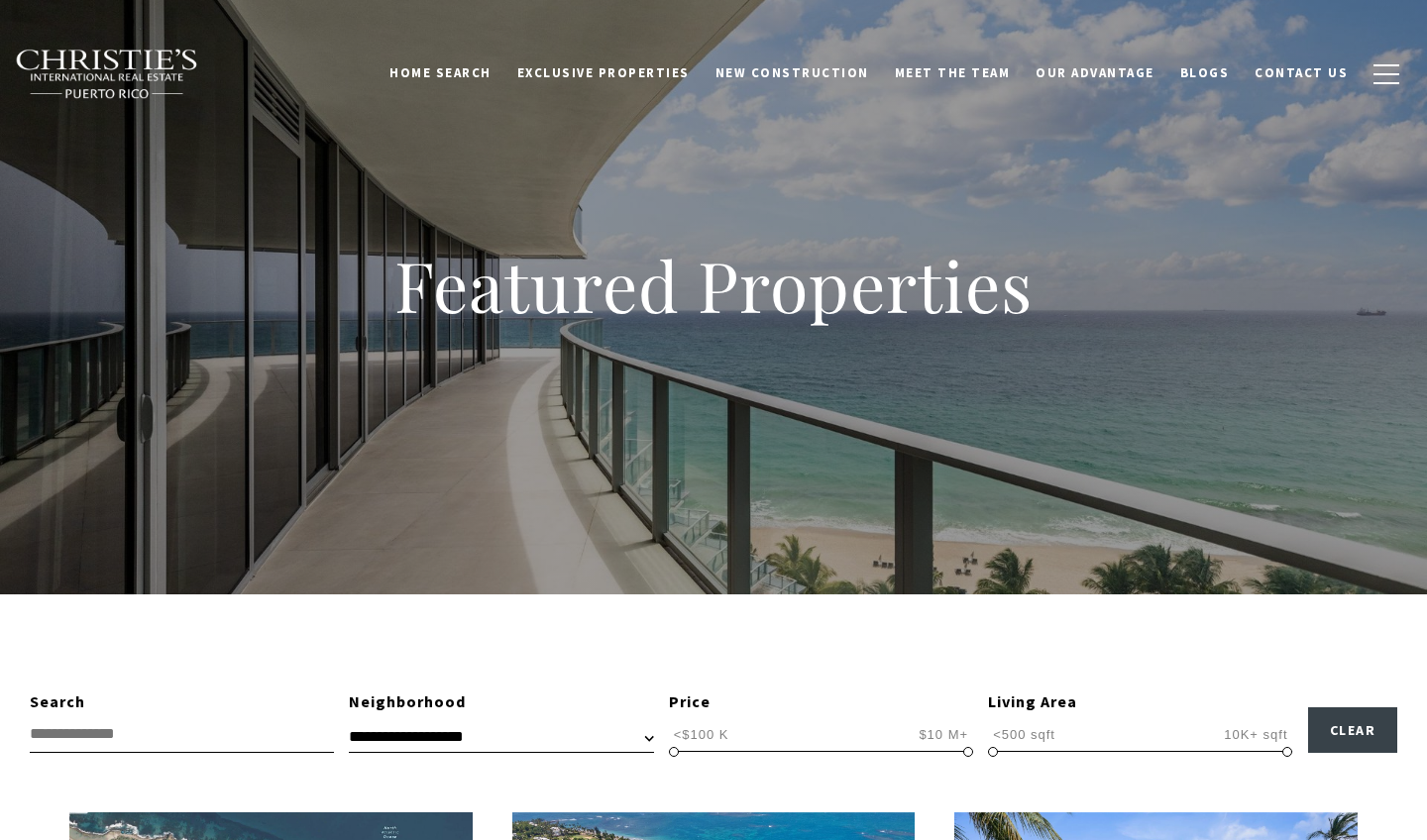 scroll, scrollTop: 0, scrollLeft: 0, axis: both 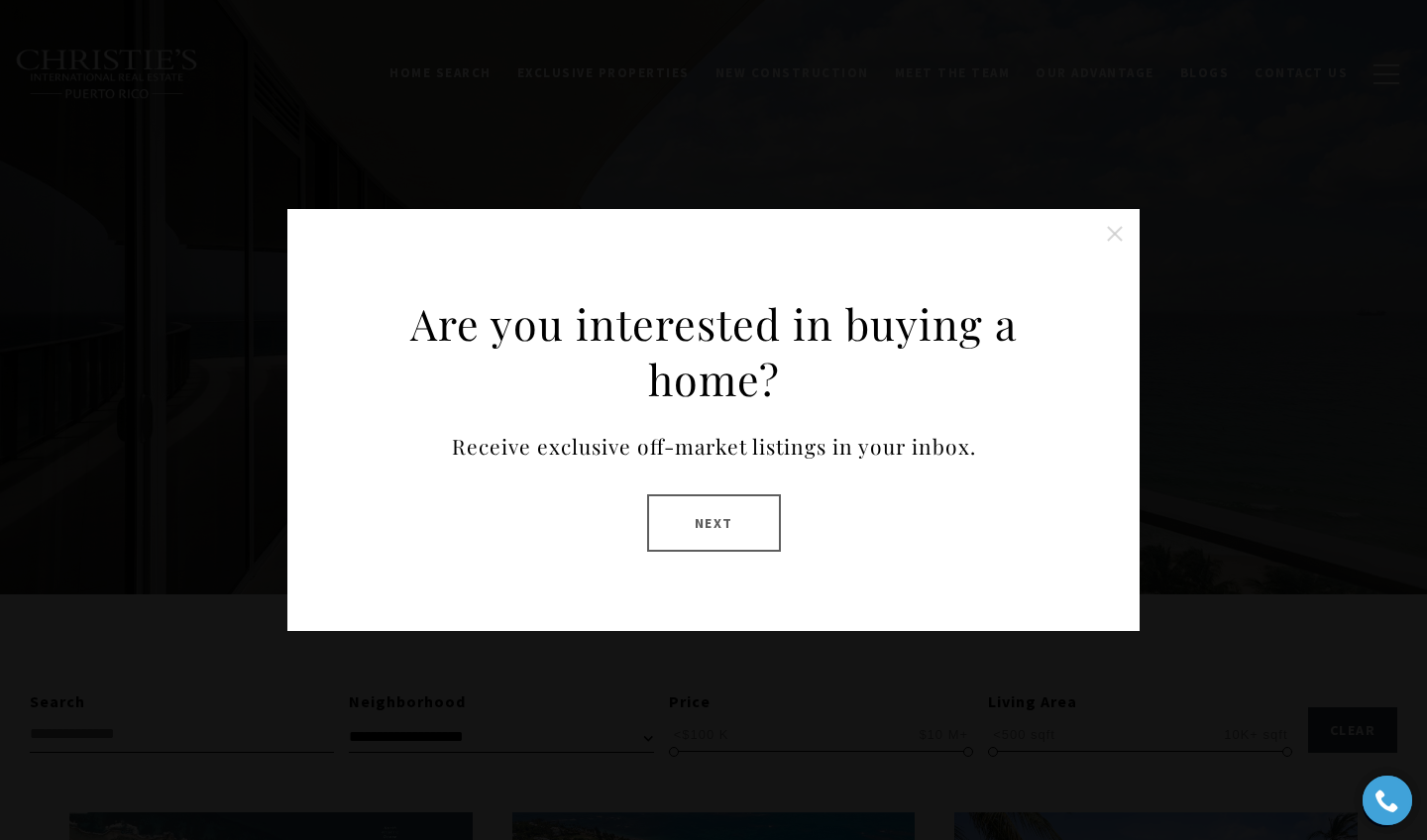 click at bounding box center (1115, 234) 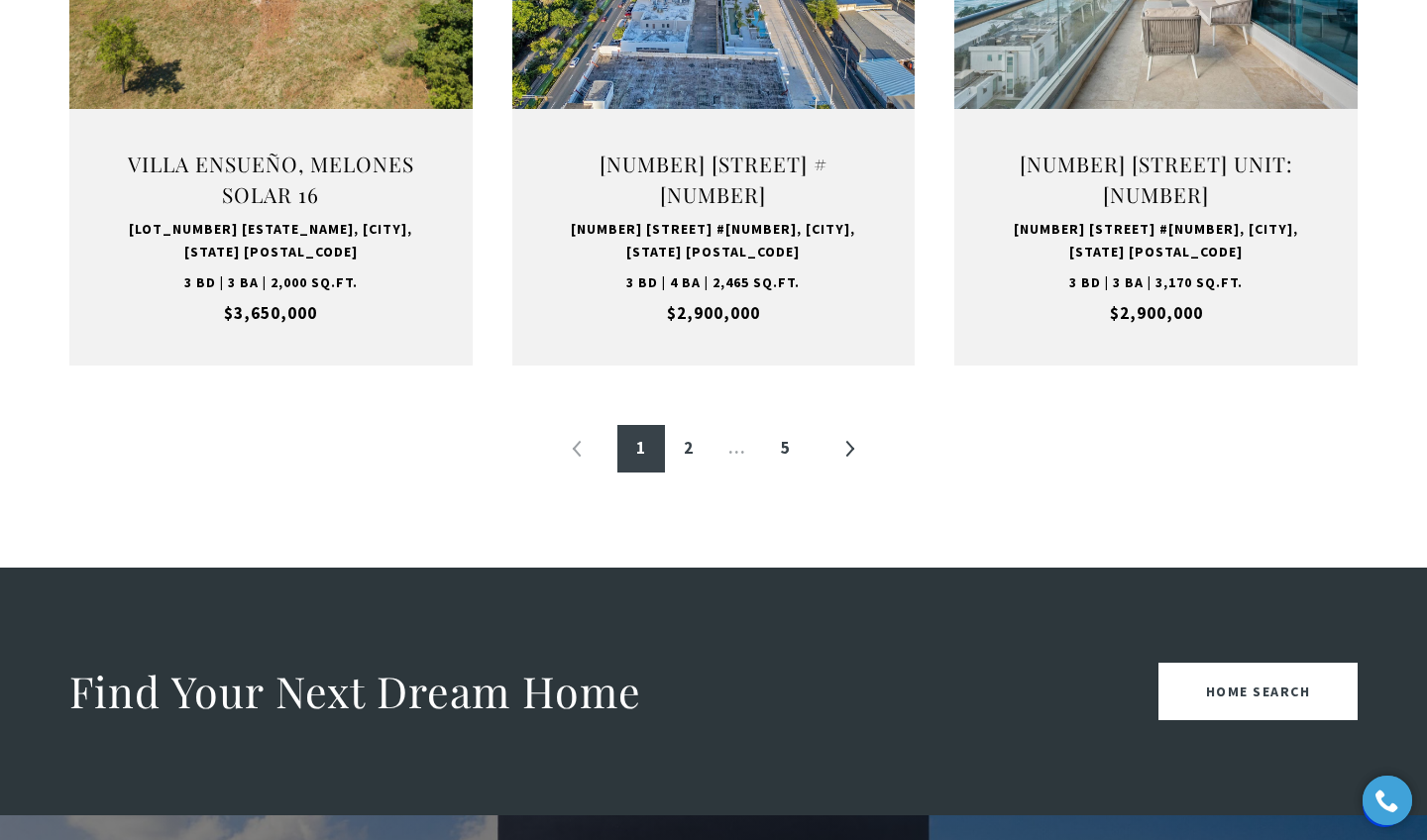 scroll, scrollTop: 2332, scrollLeft: 0, axis: vertical 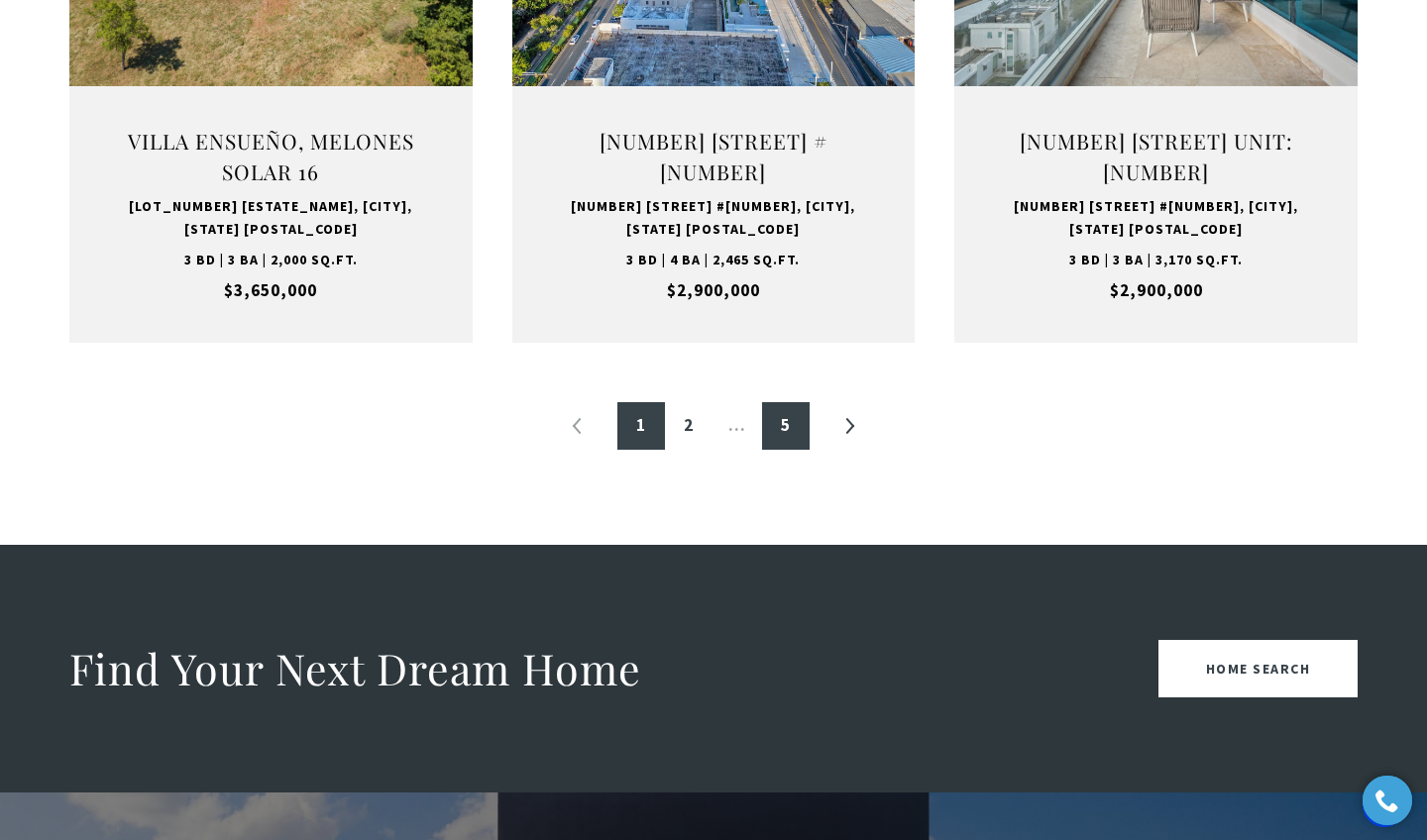click on "5" at bounding box center (786, 426) 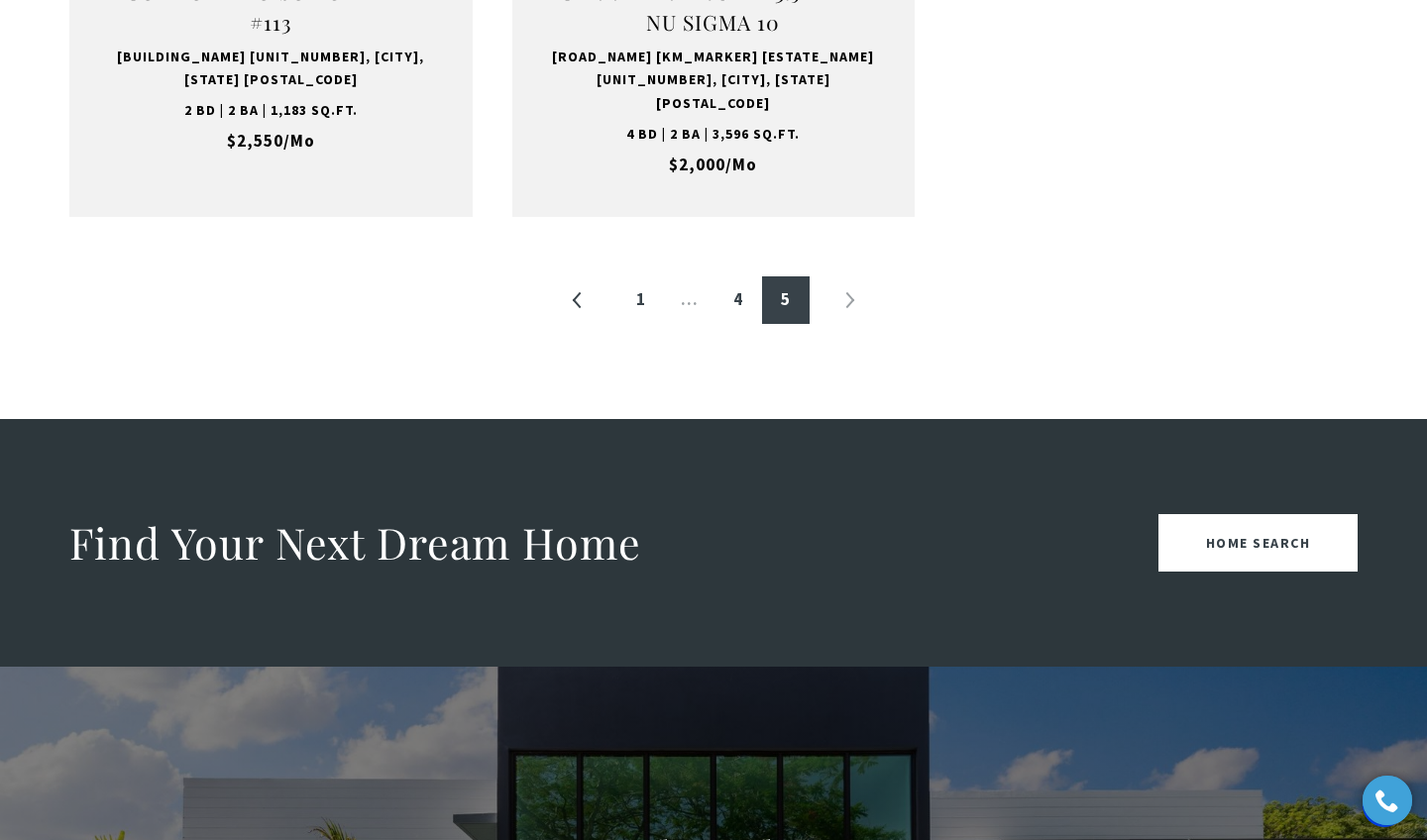 scroll, scrollTop: 1221, scrollLeft: 0, axis: vertical 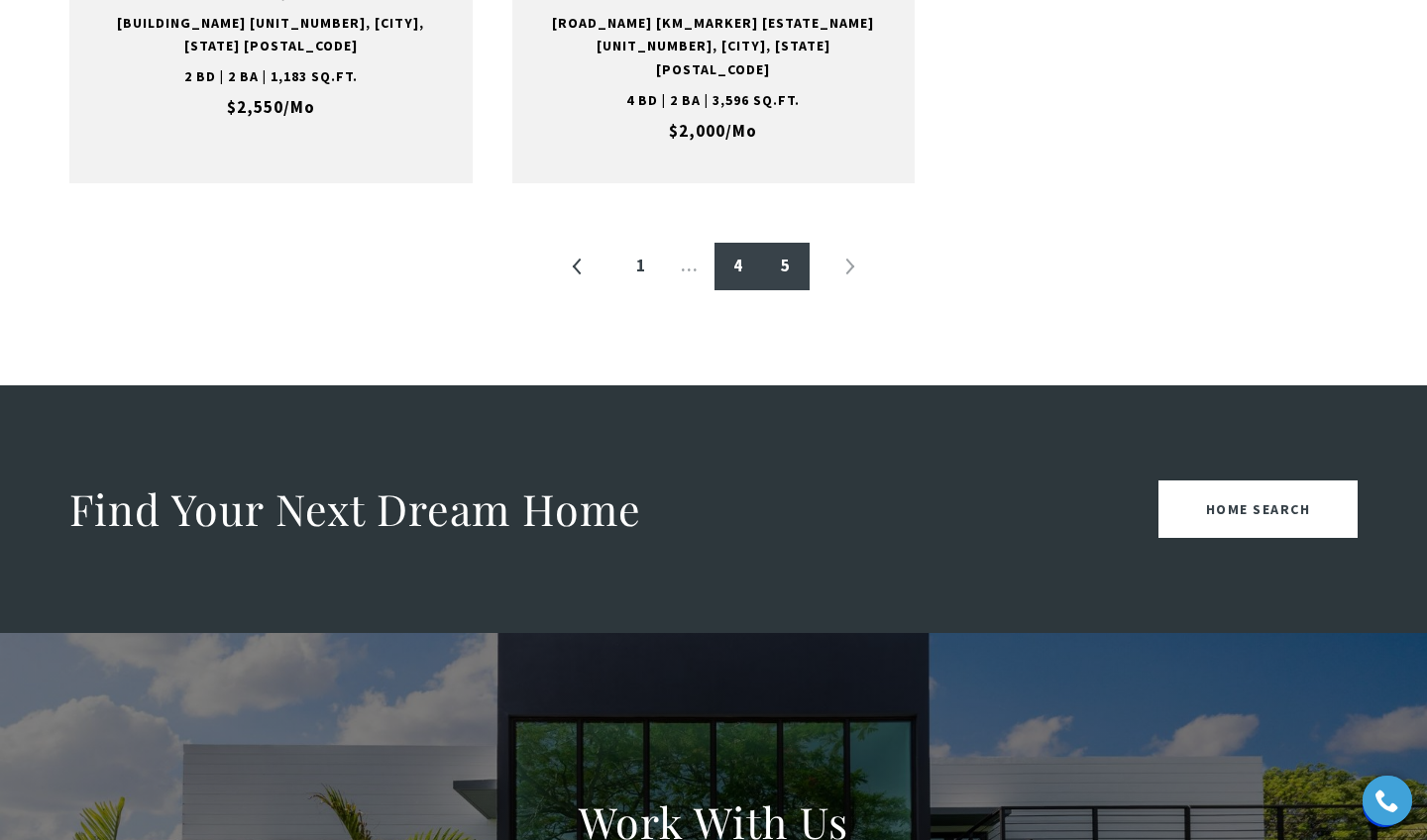 click on "4" at bounding box center (738, 266) 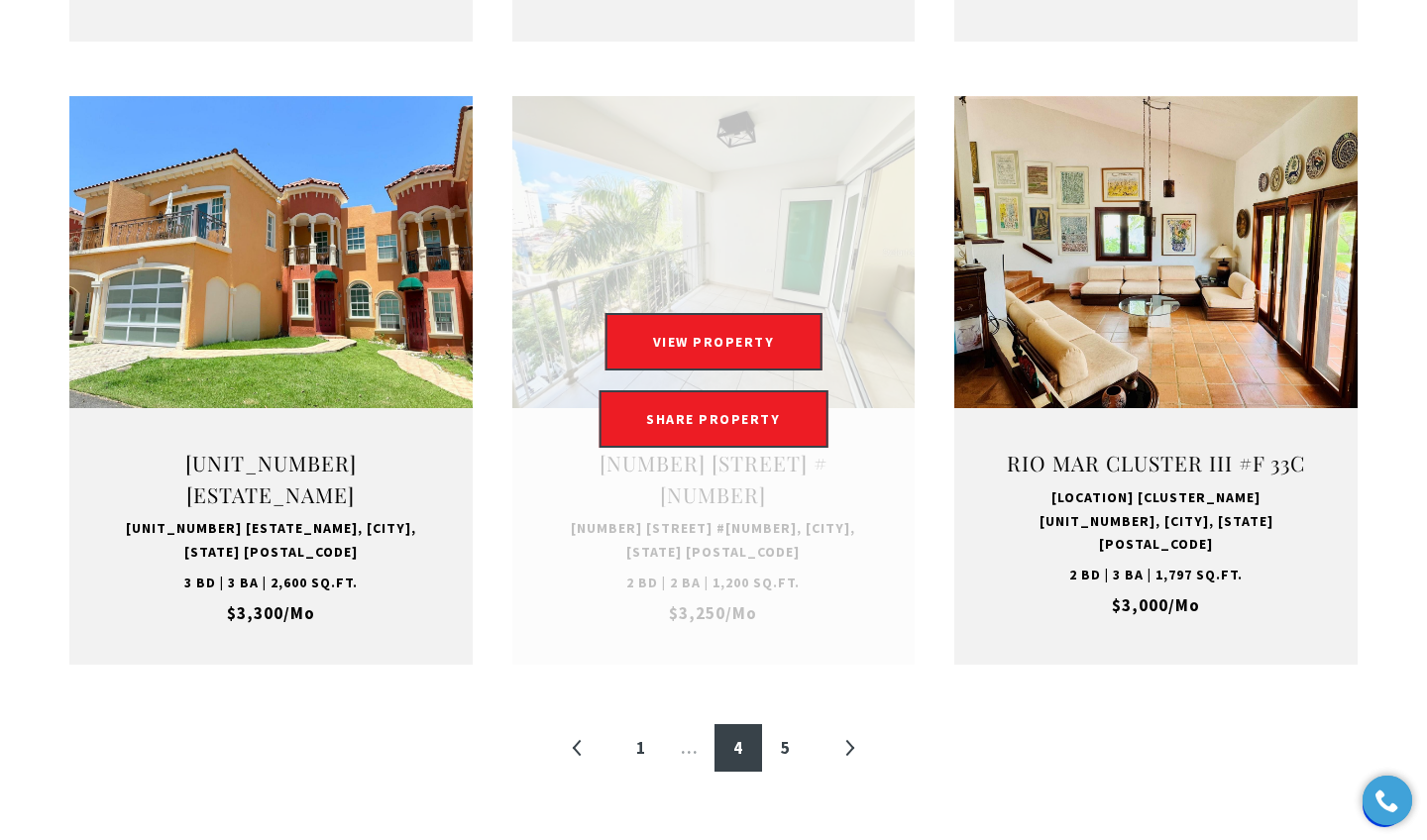 scroll, scrollTop: 1958, scrollLeft: 0, axis: vertical 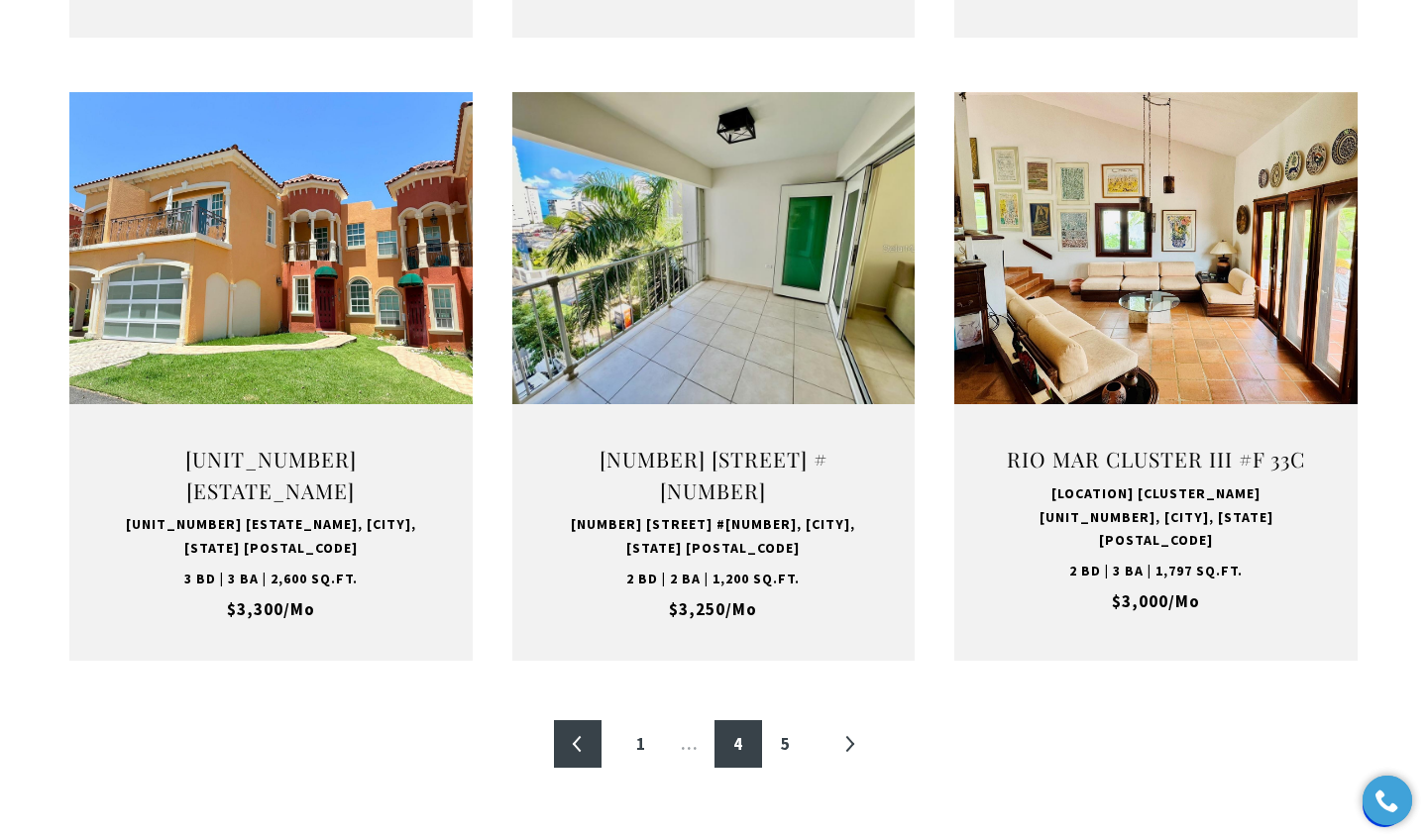 click on "«" at bounding box center (578, 744) 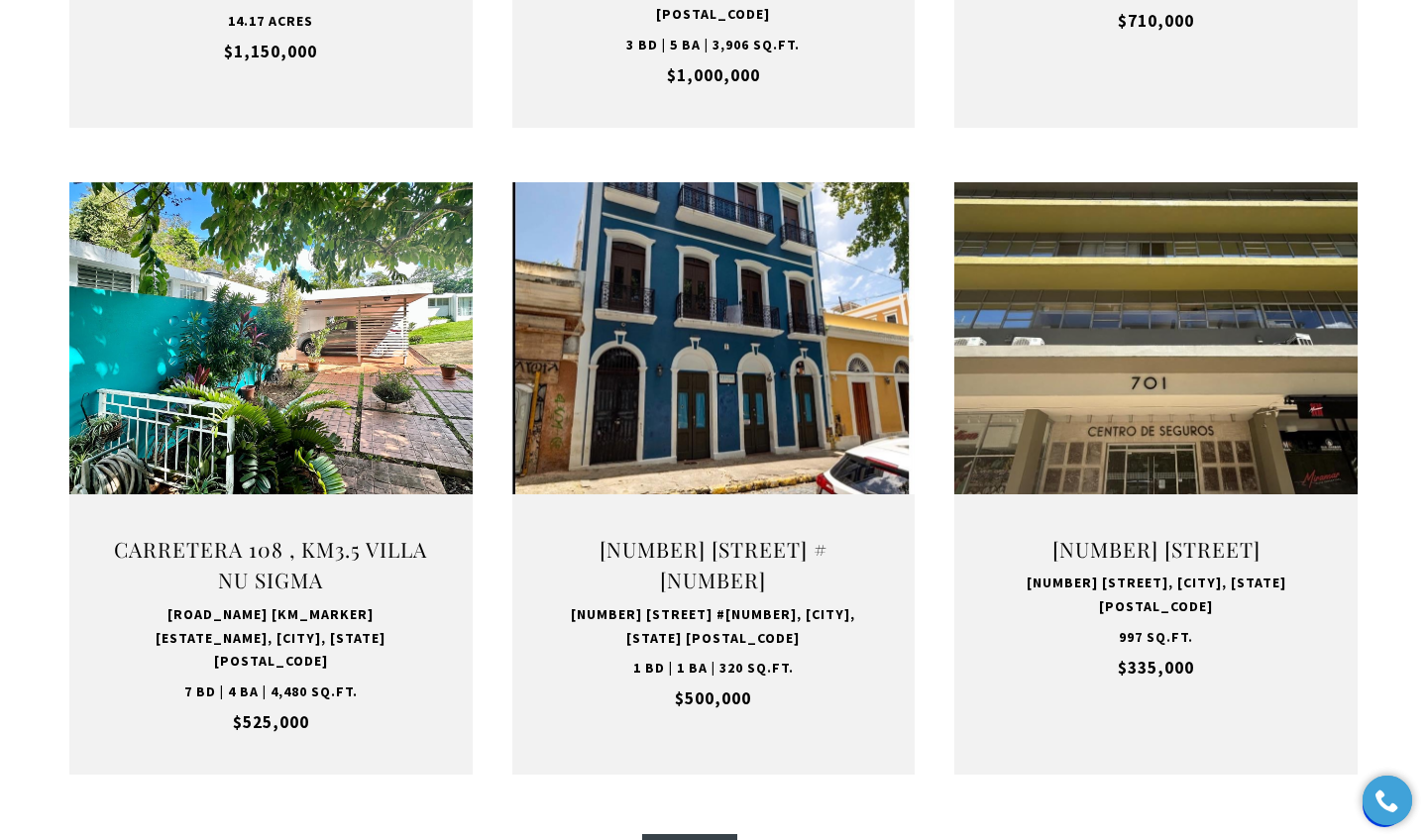 scroll, scrollTop: 1900, scrollLeft: 0, axis: vertical 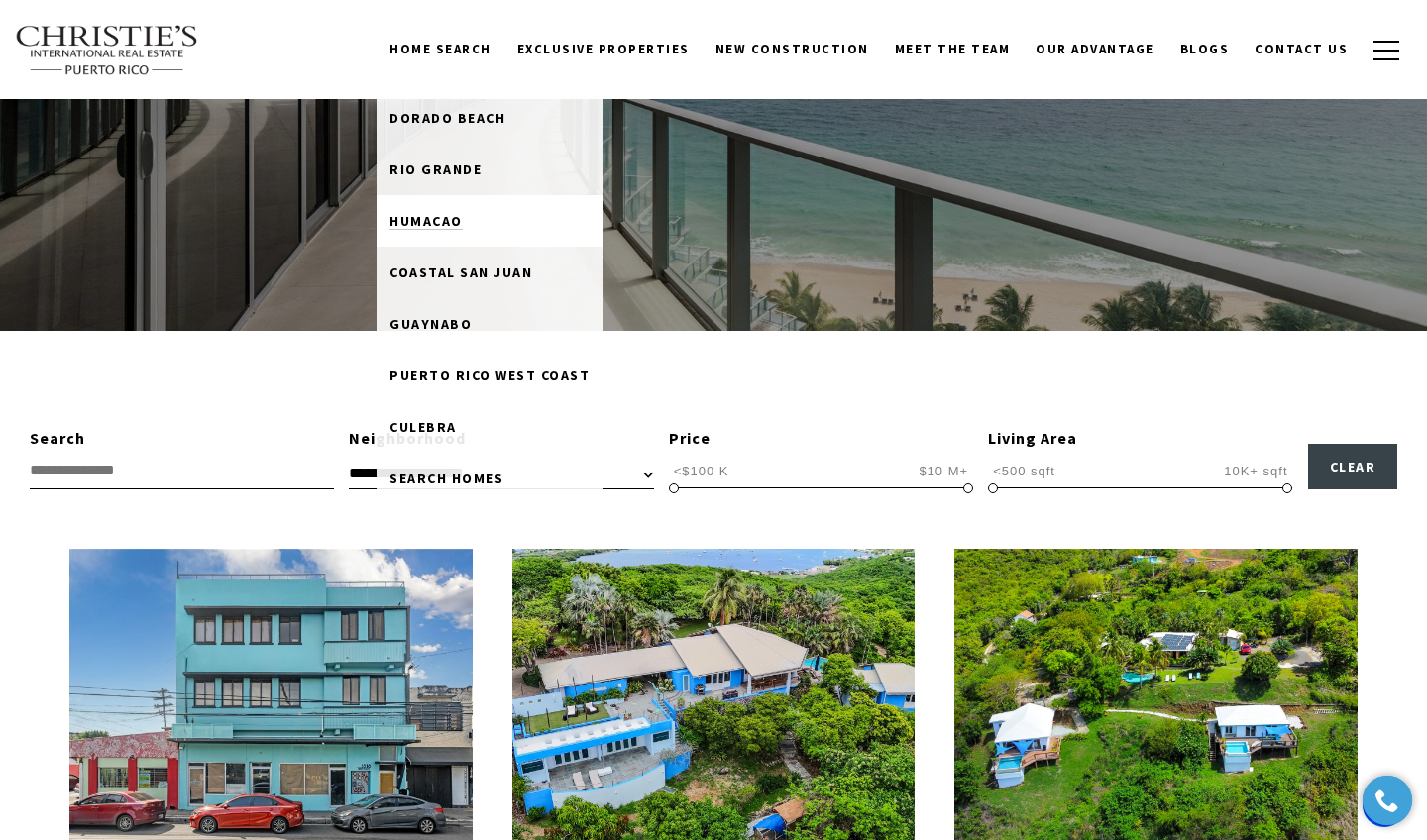 click on "Humacao" at bounding box center (426, 221) 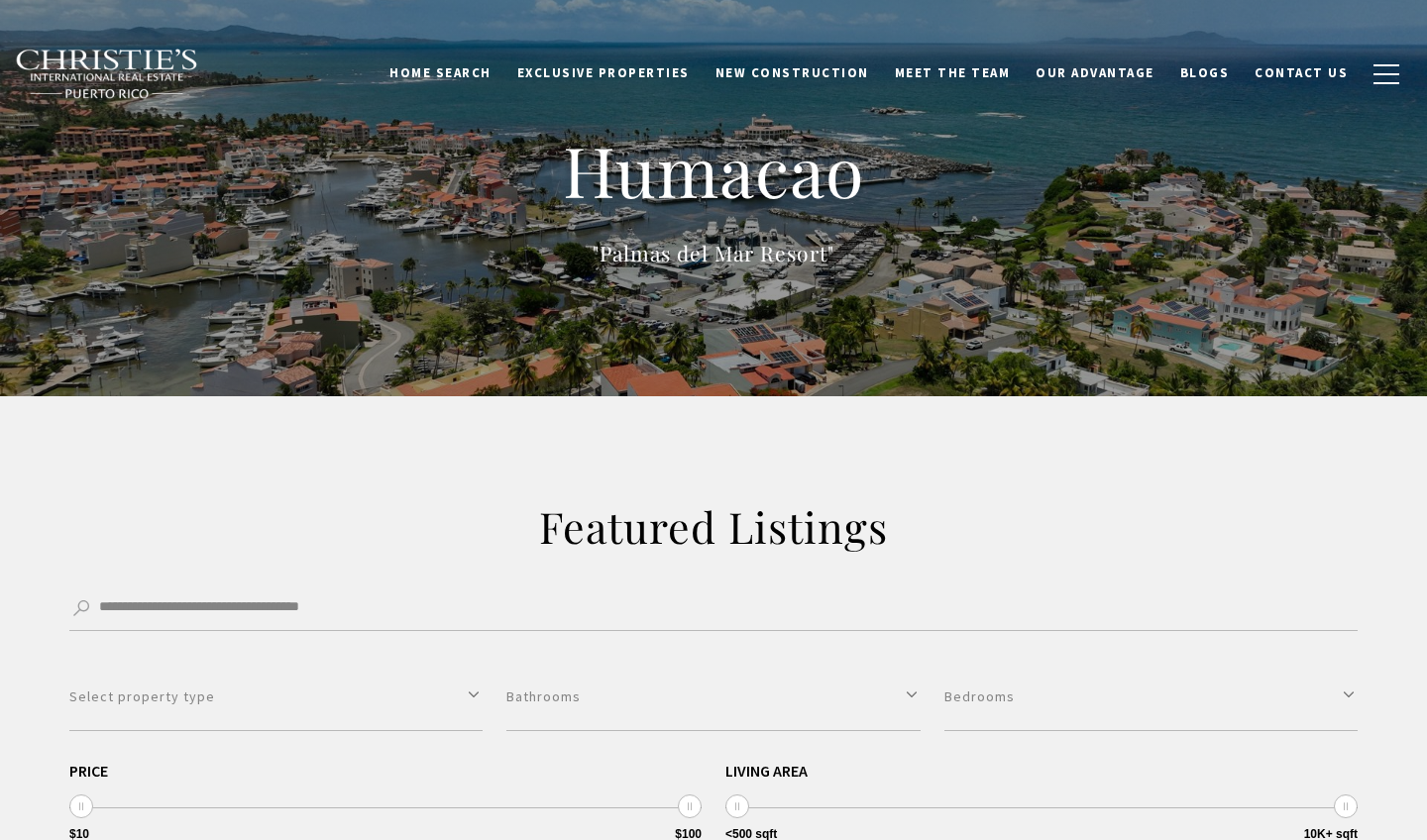 scroll, scrollTop: 0, scrollLeft: 0, axis: both 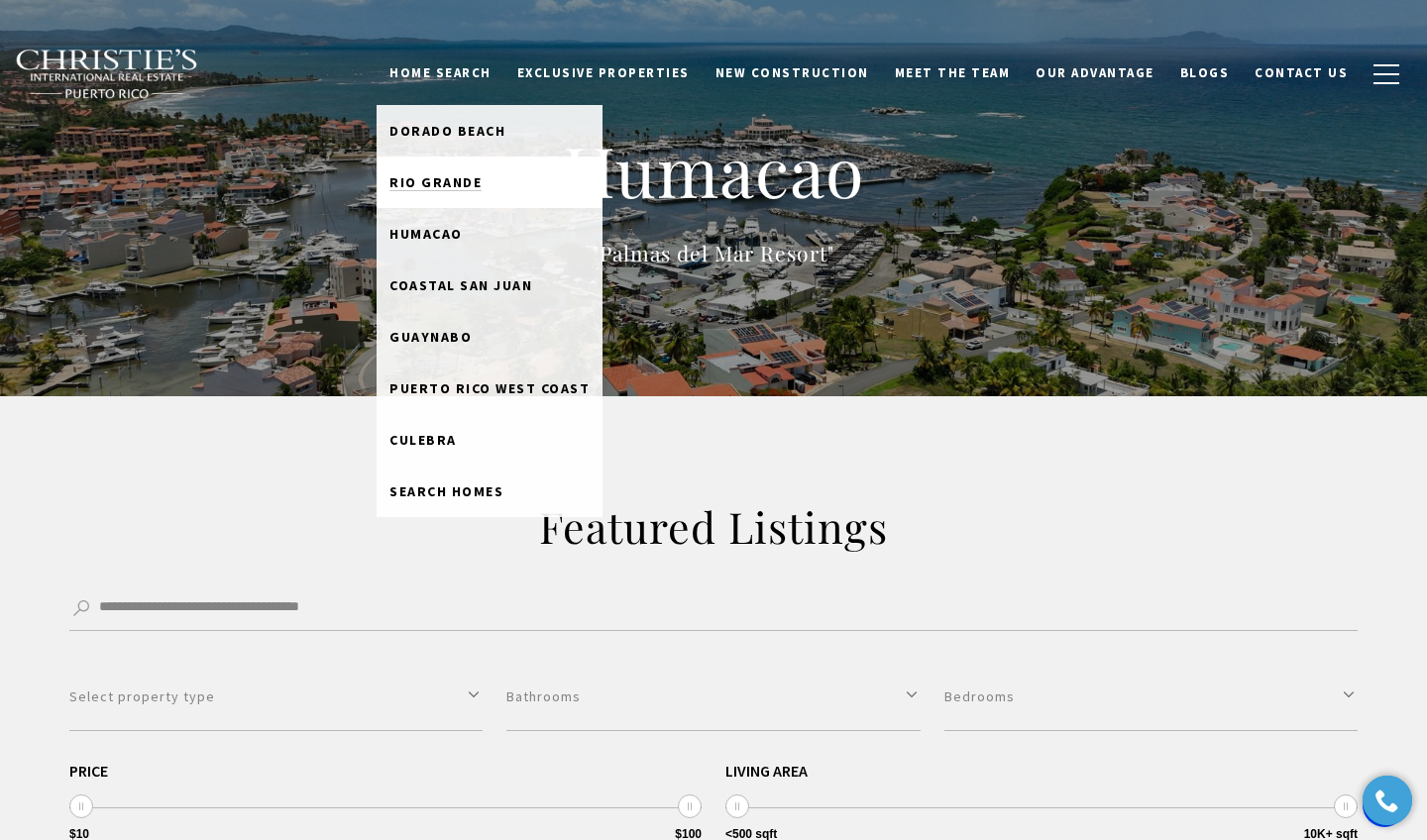 click on "Rio Grande" at bounding box center [435, 182] 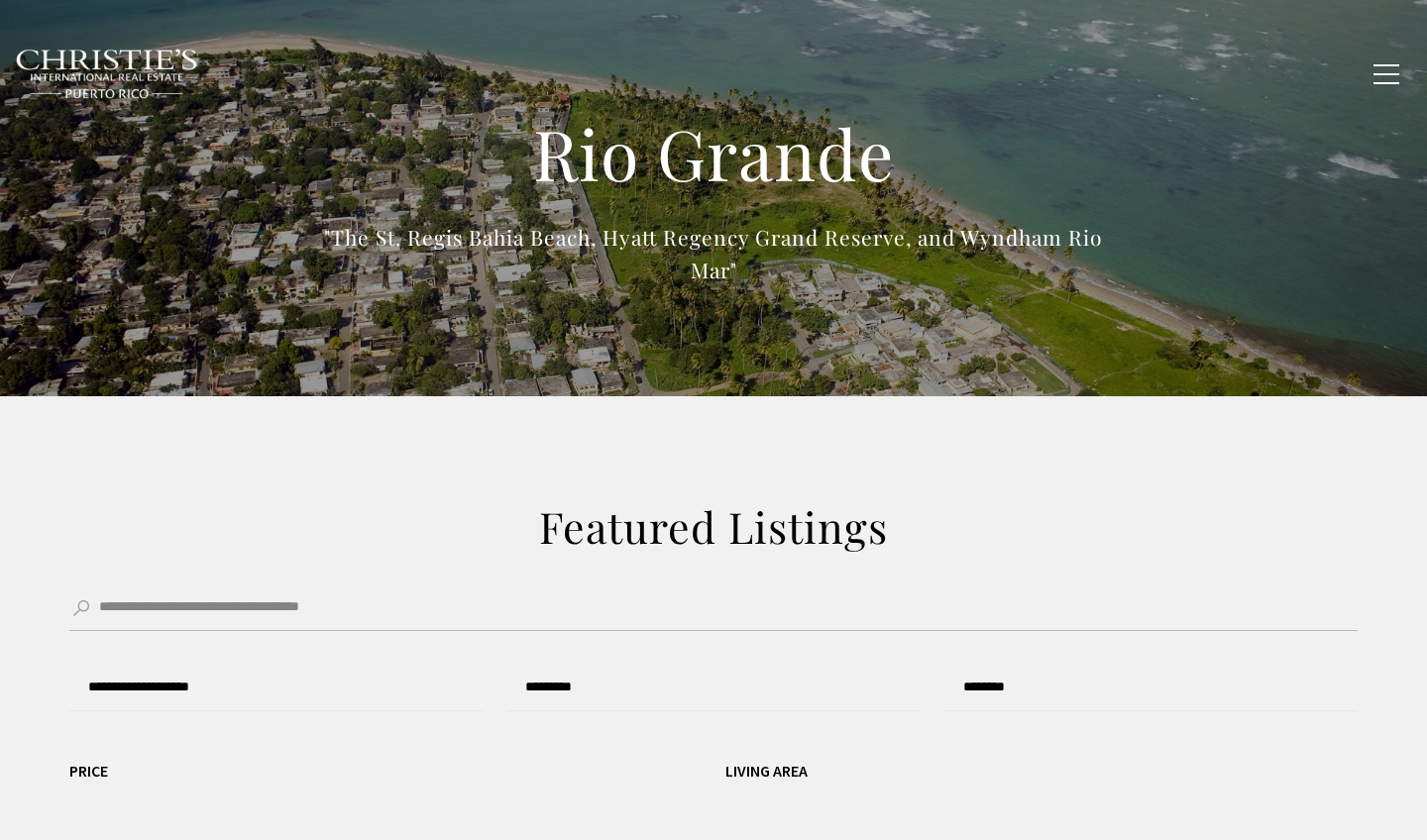 scroll, scrollTop: 0, scrollLeft: 0, axis: both 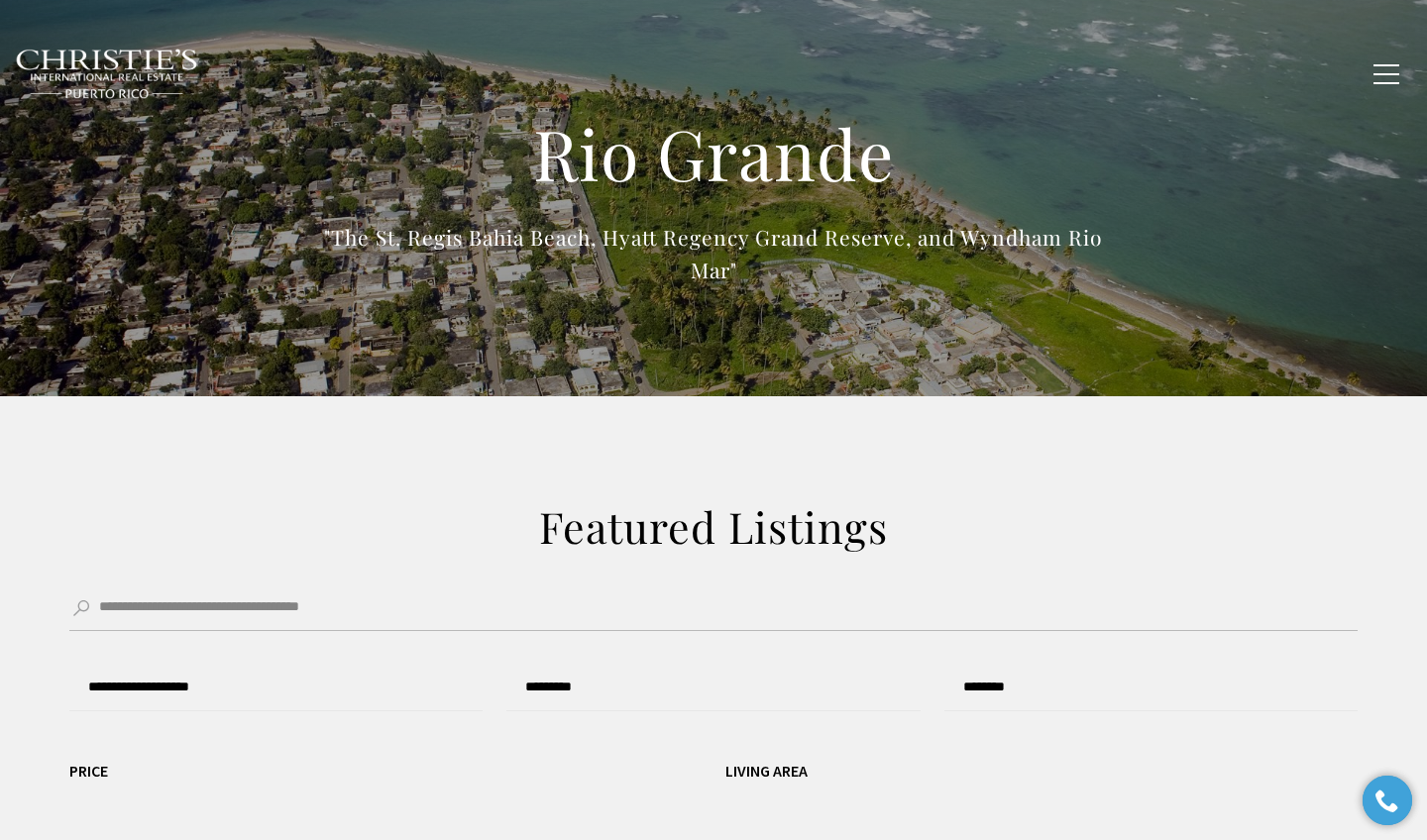 type on "**********" 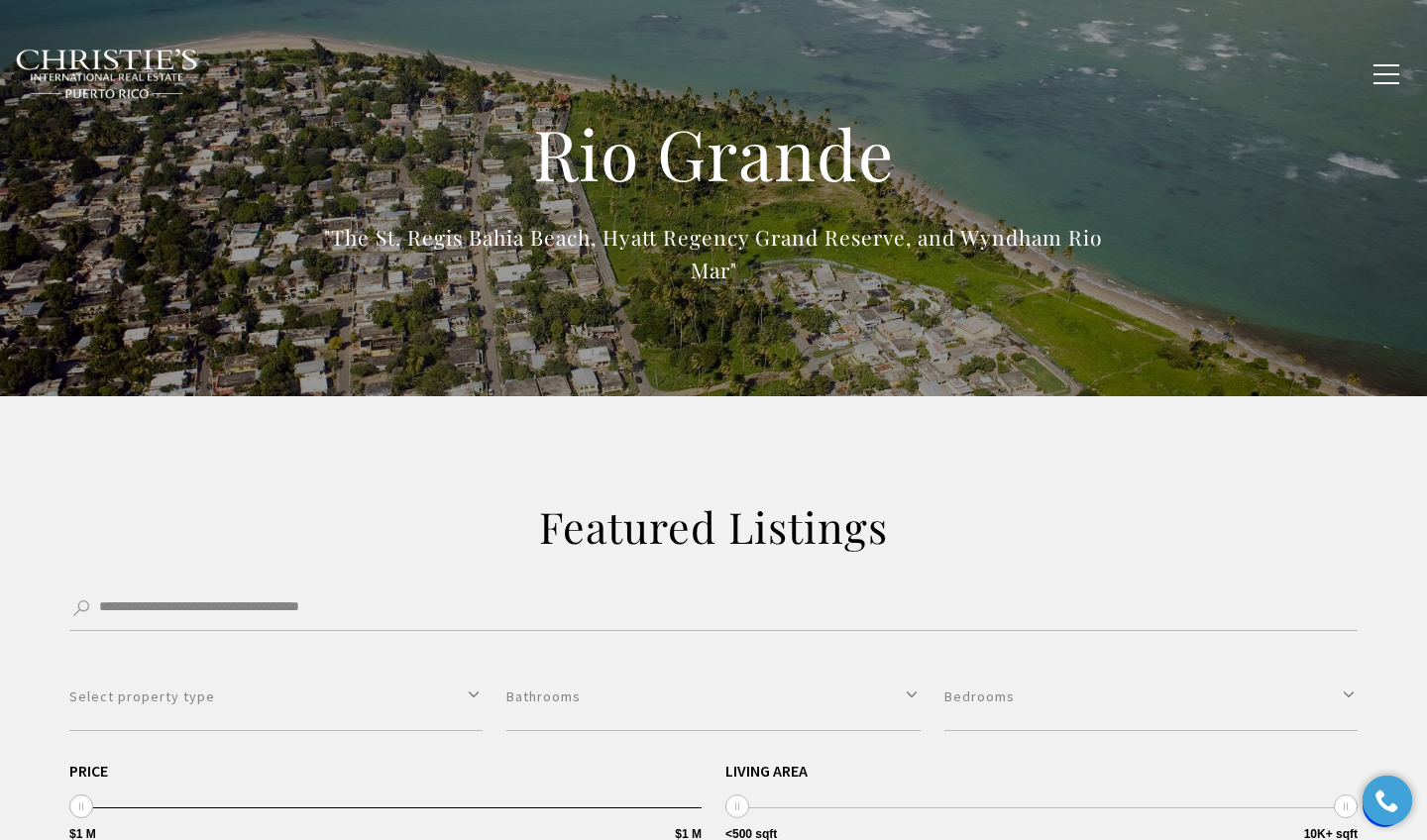 scroll, scrollTop: 0, scrollLeft: 0, axis: both 